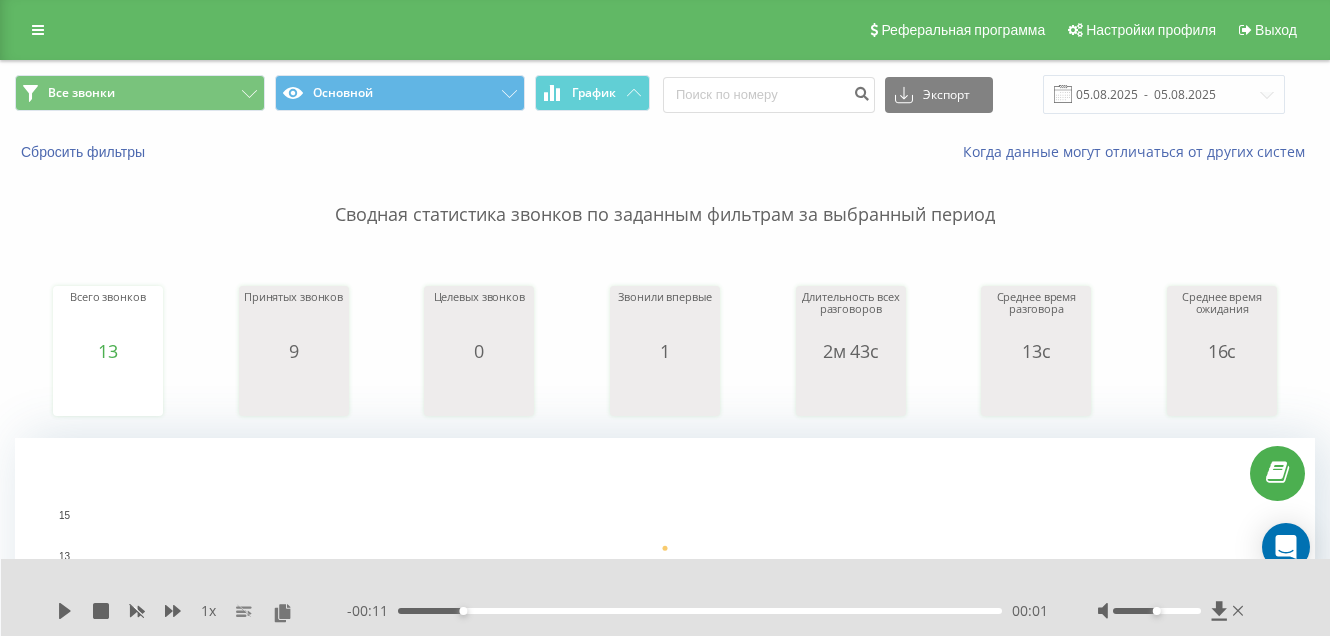 scroll, scrollTop: 726, scrollLeft: 0, axis: vertical 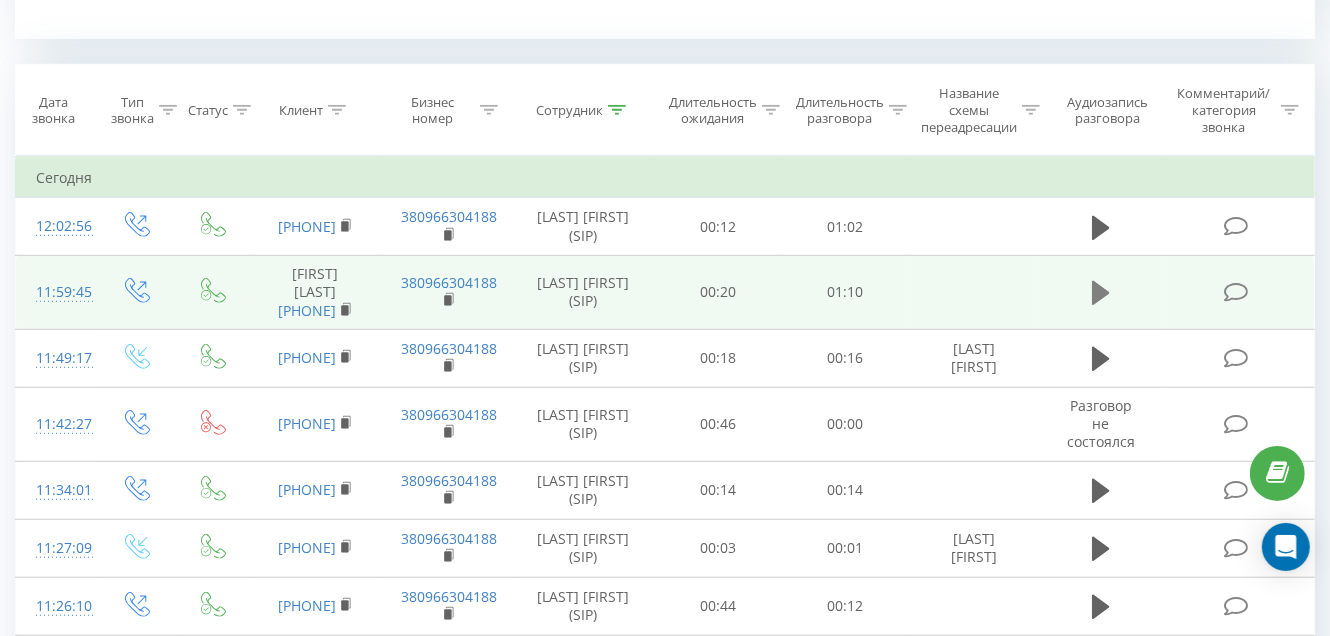 click 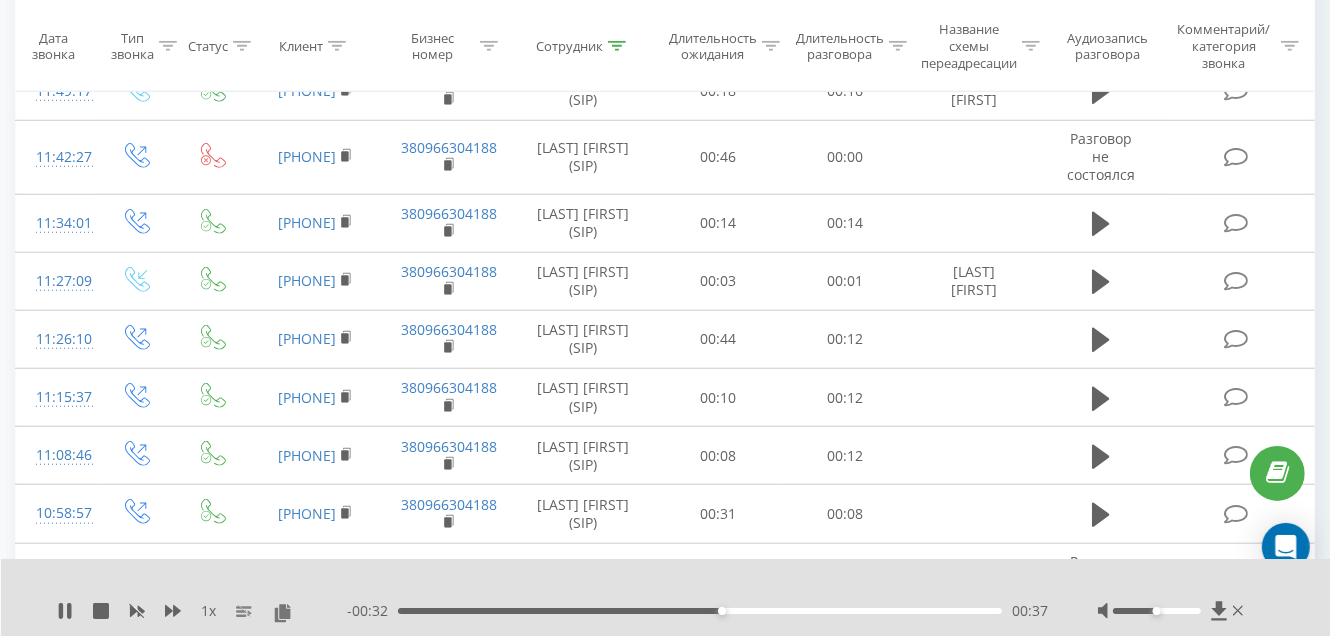 scroll, scrollTop: 1100, scrollLeft: 0, axis: vertical 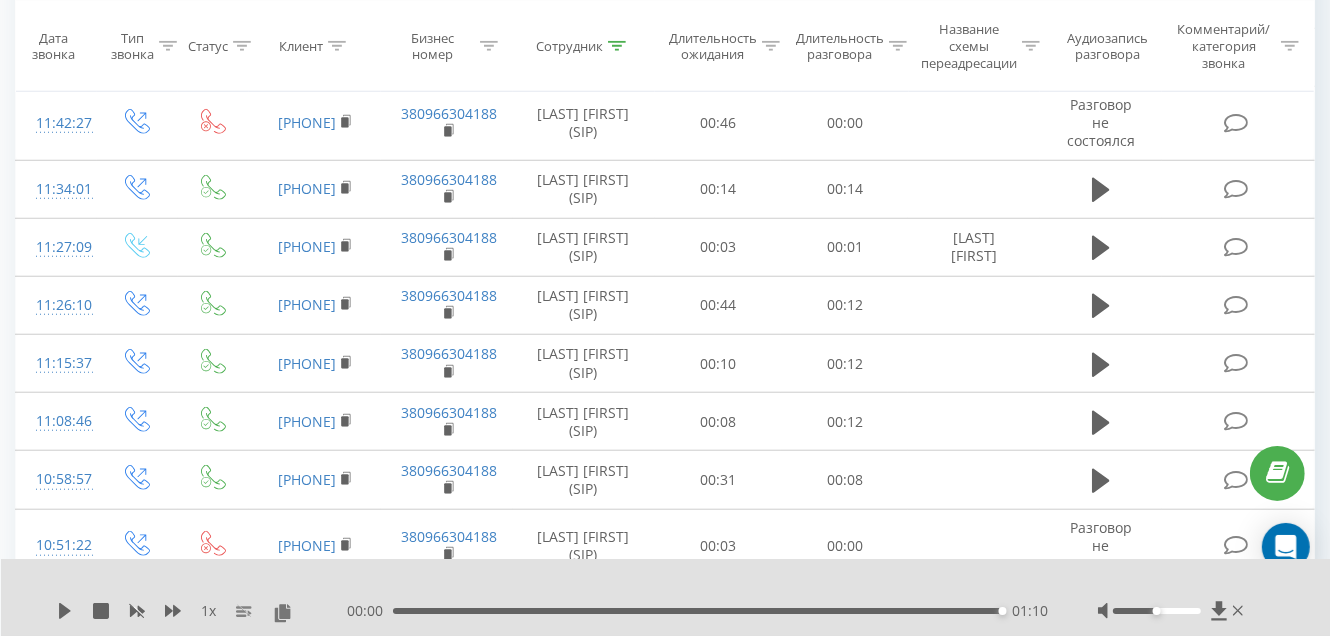 click 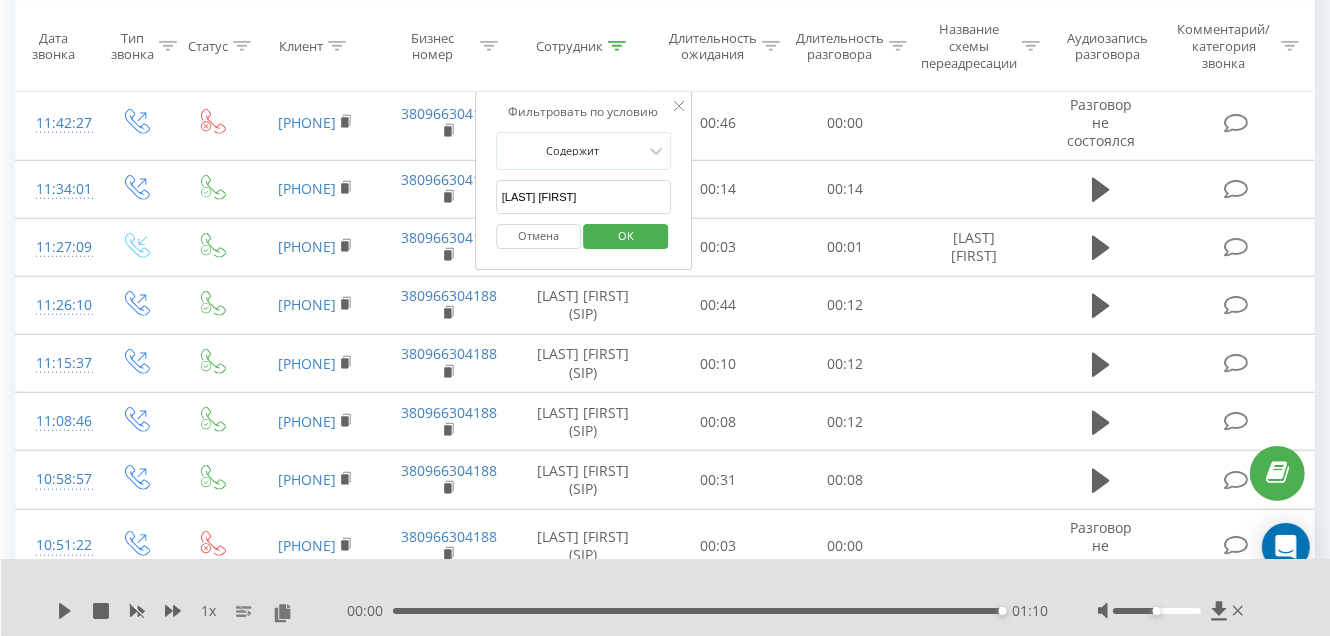click on "[FIRST] [LAST]" at bounding box center [584, 197] 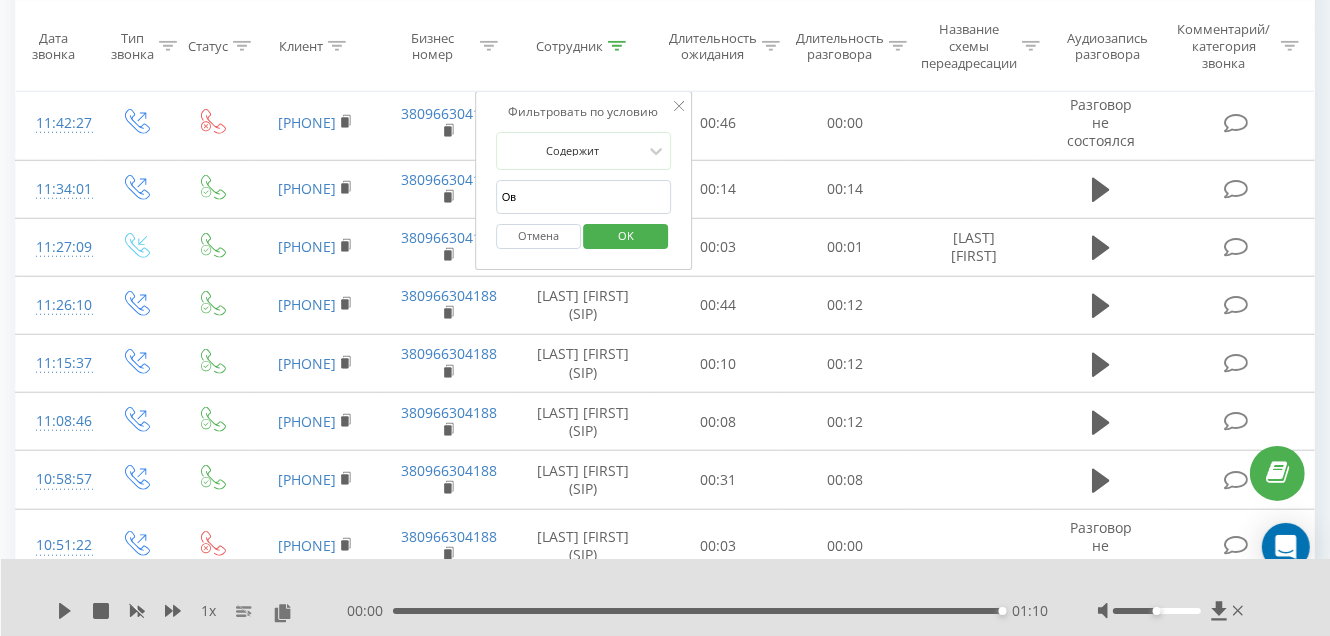 type on "О" 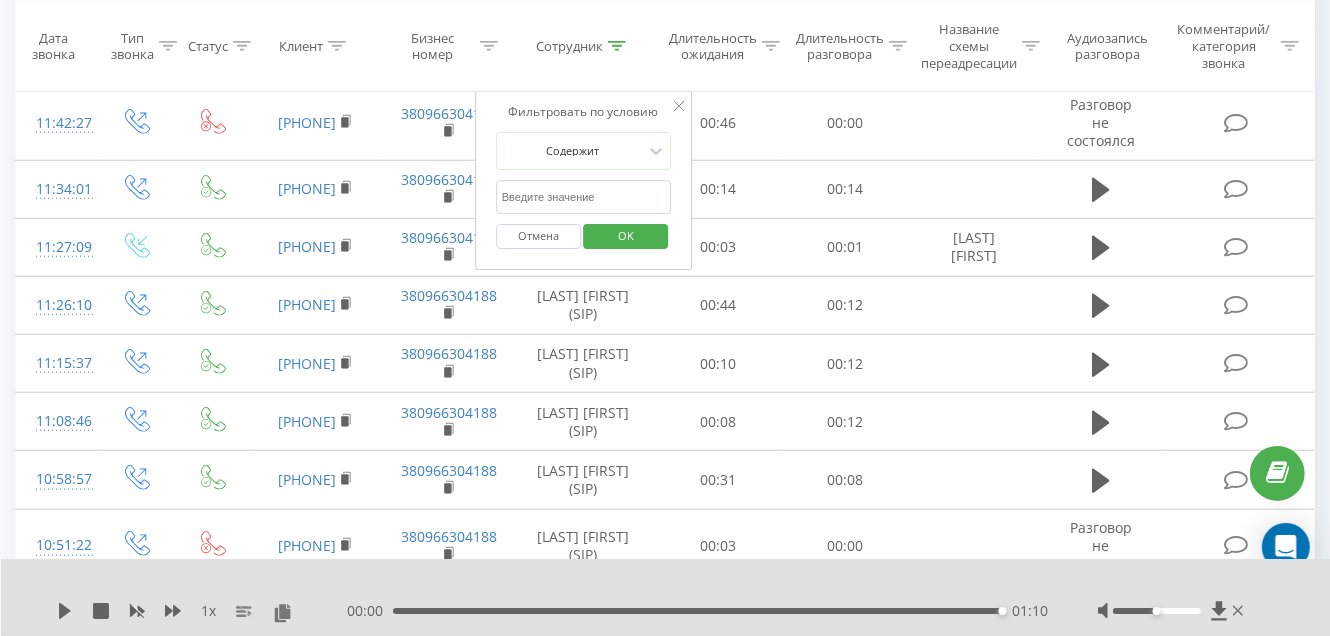 click at bounding box center (584, 197) 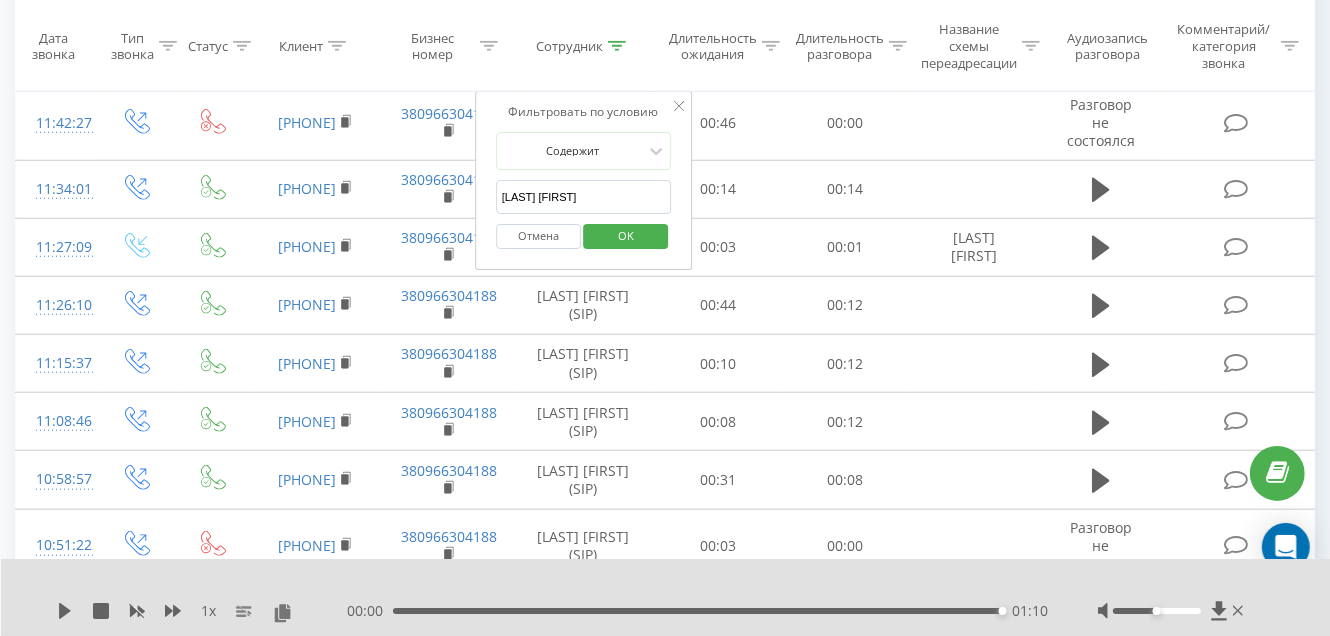 click on "OK" at bounding box center (626, 236) 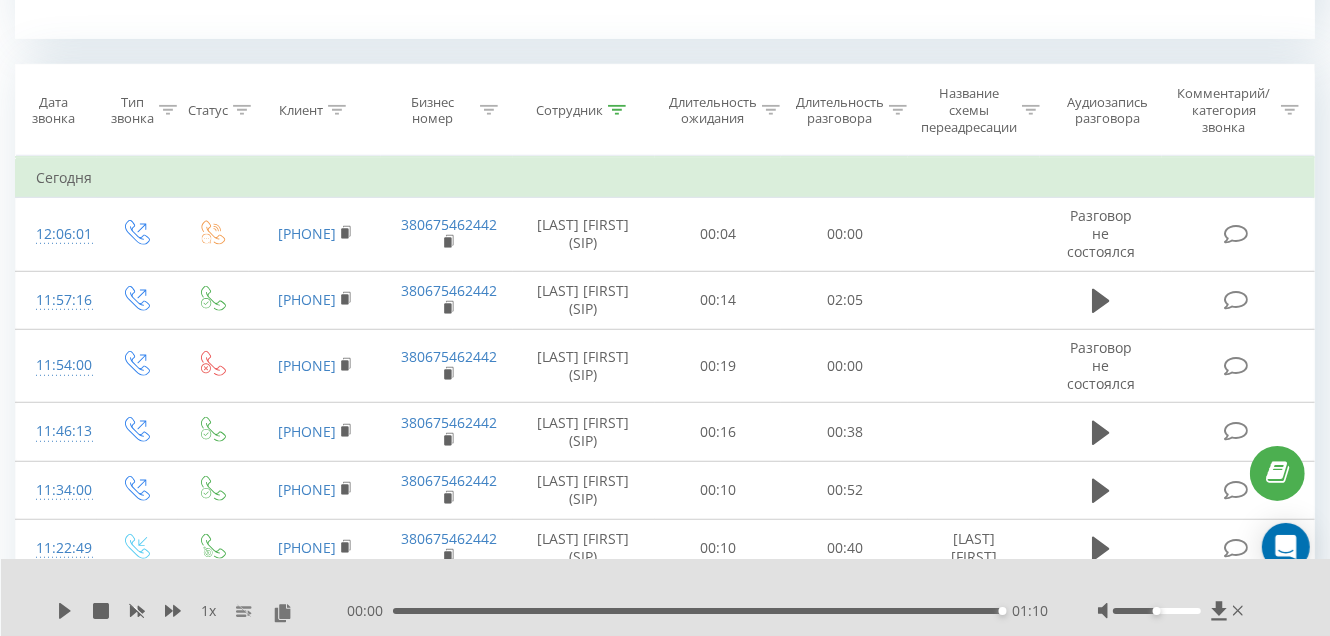 scroll, scrollTop: 799, scrollLeft: 0, axis: vertical 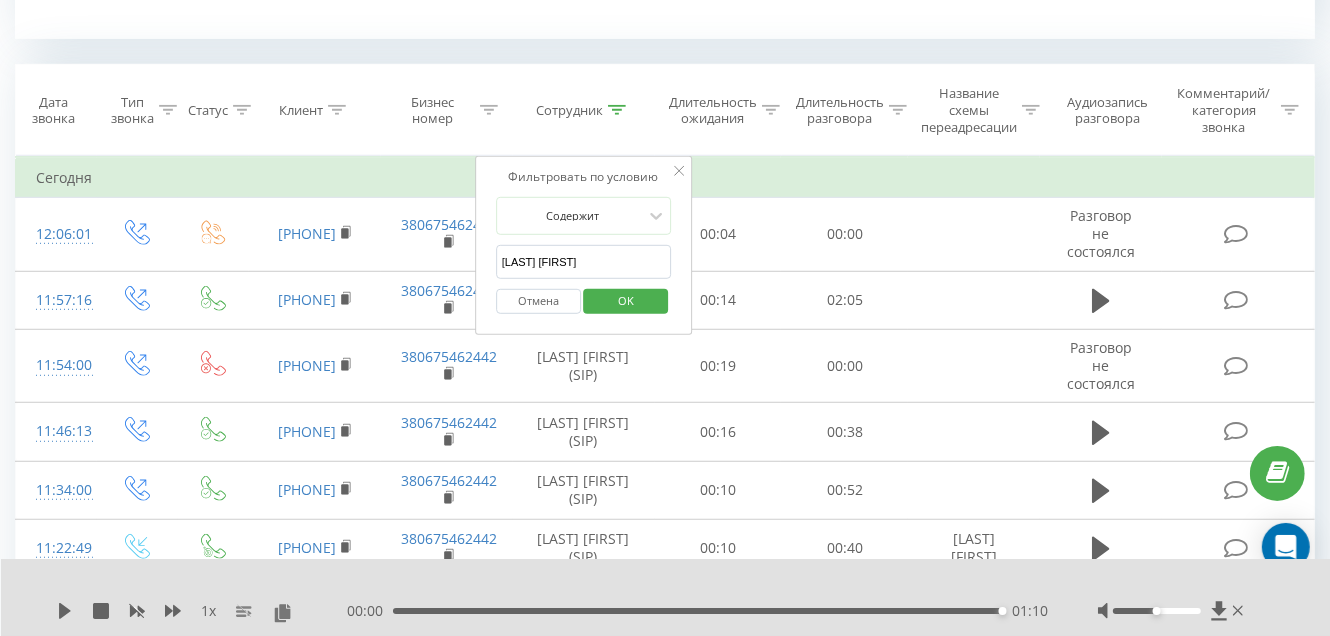 click on "[LAST] [FIRST_INITIAL]" at bounding box center (584, 262) 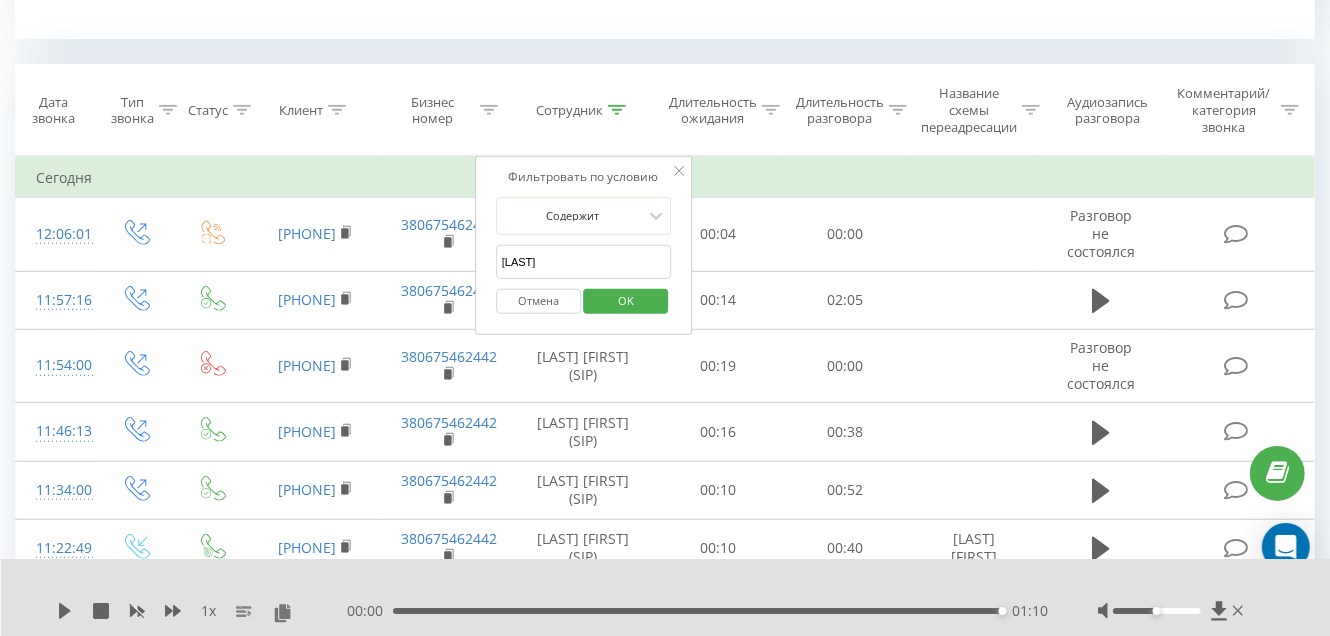 type on "Г" 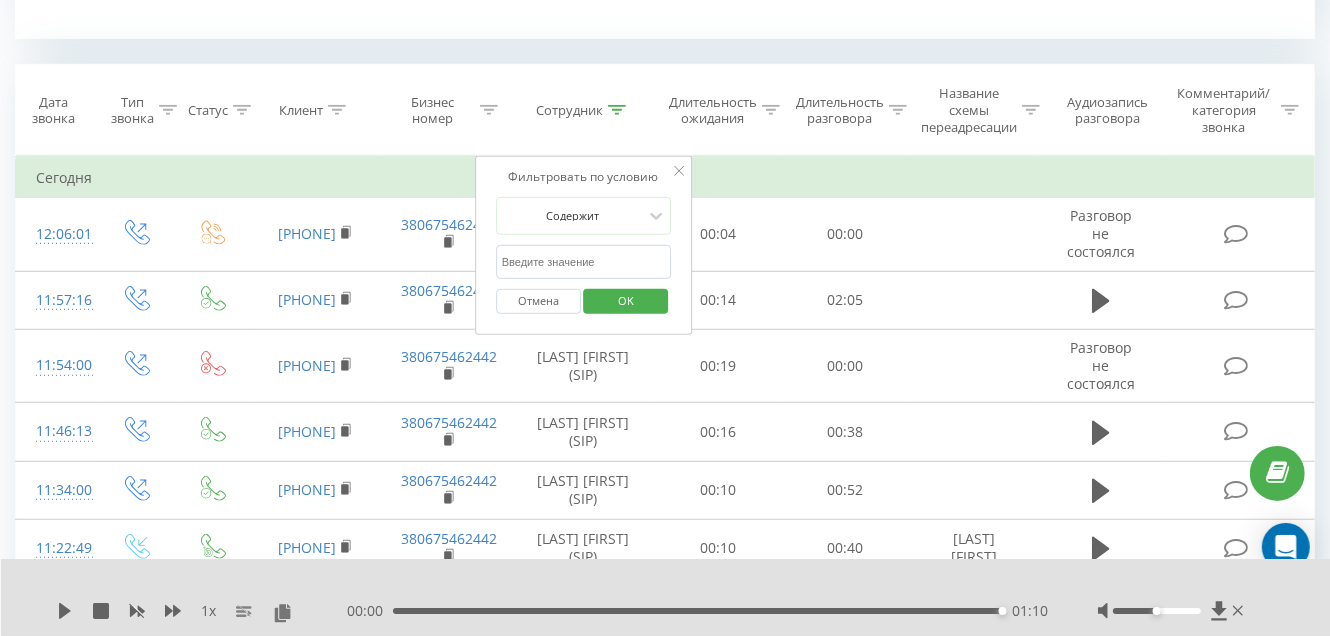 type 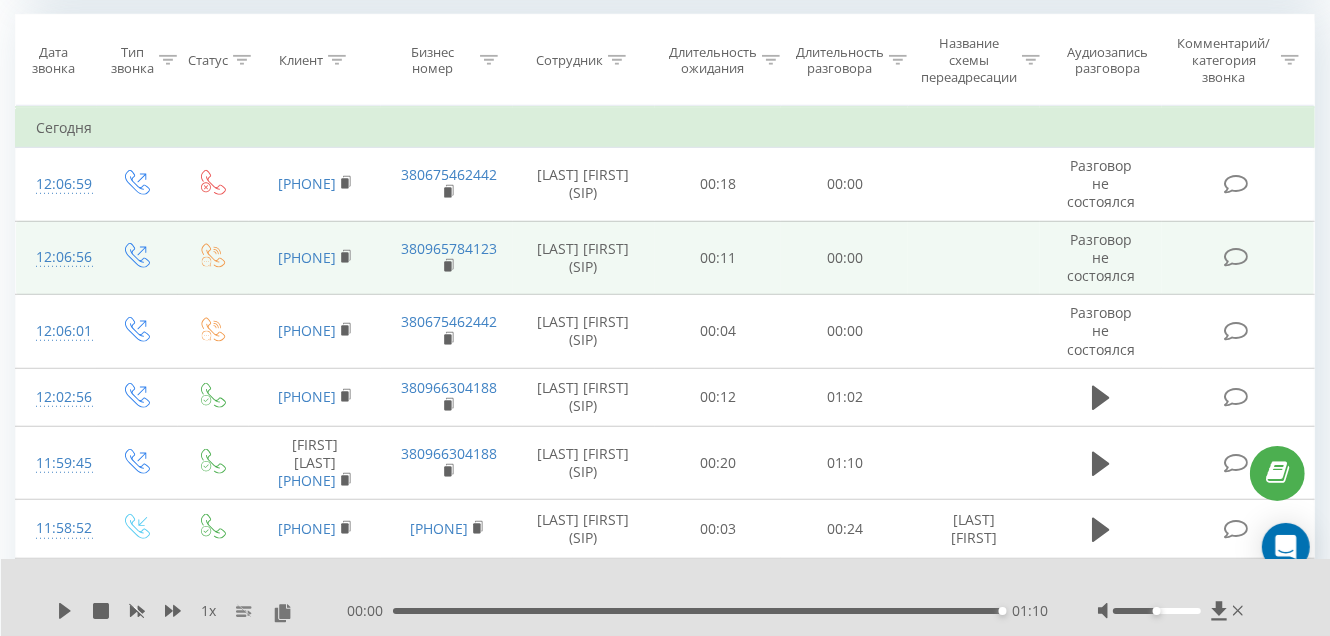 scroll, scrollTop: 880, scrollLeft: 0, axis: vertical 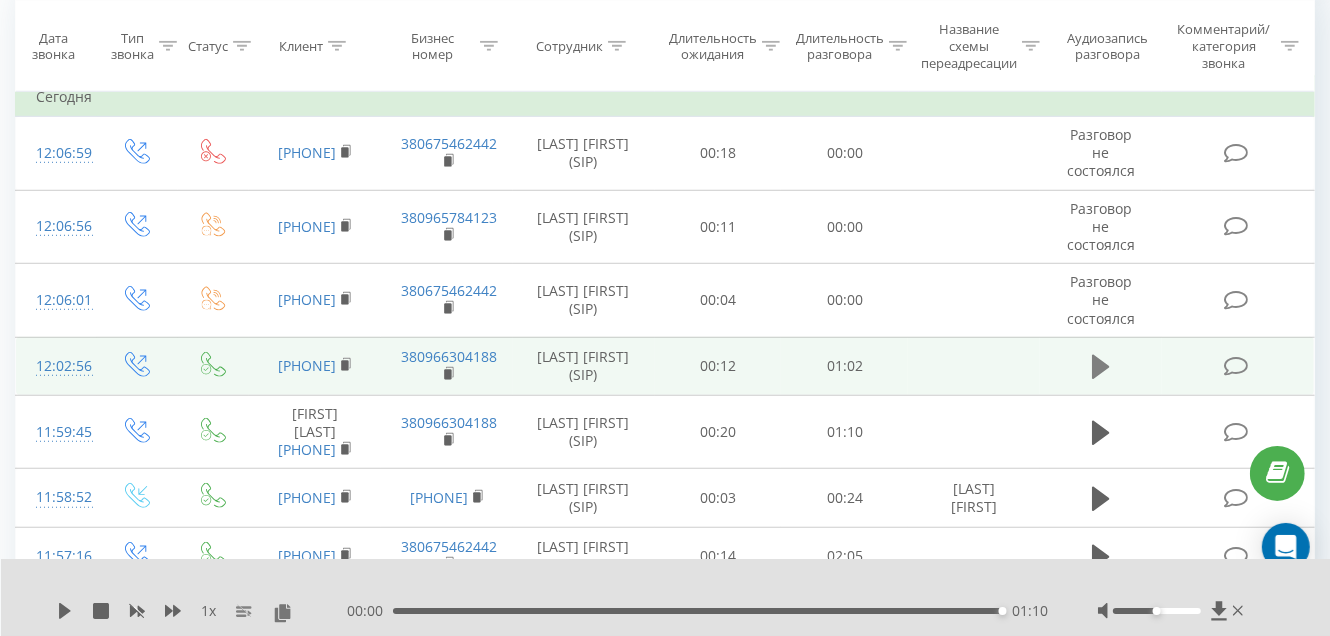 click 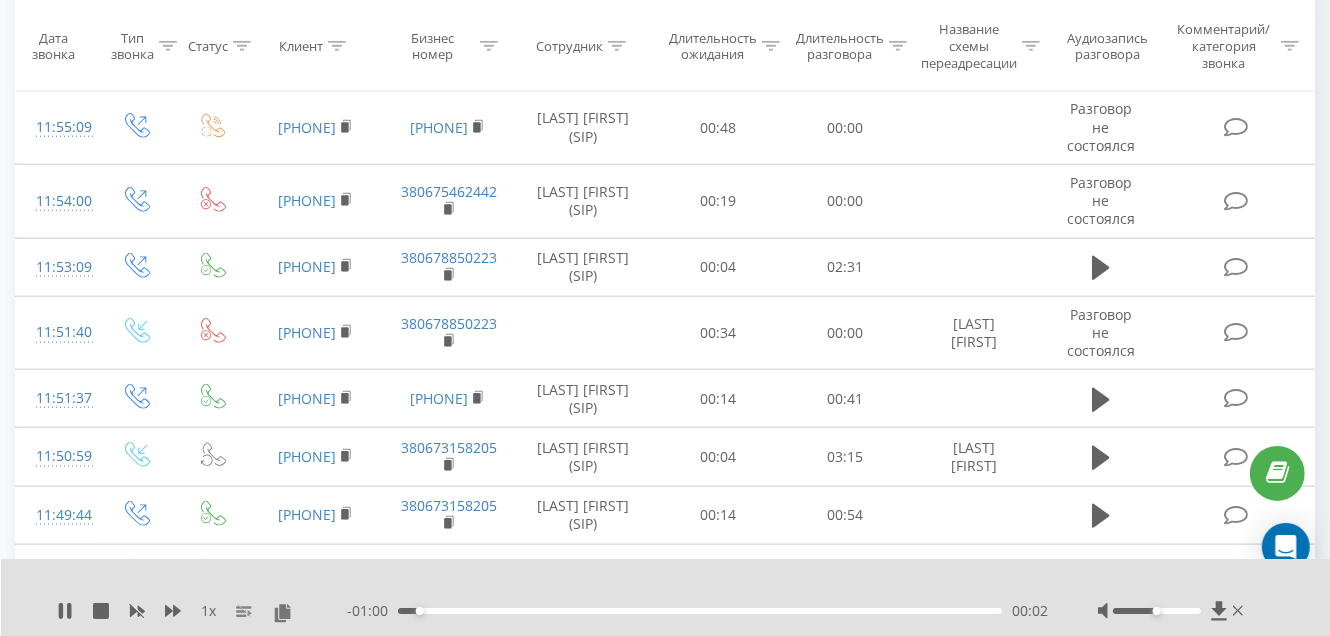 scroll, scrollTop: 1480, scrollLeft: 0, axis: vertical 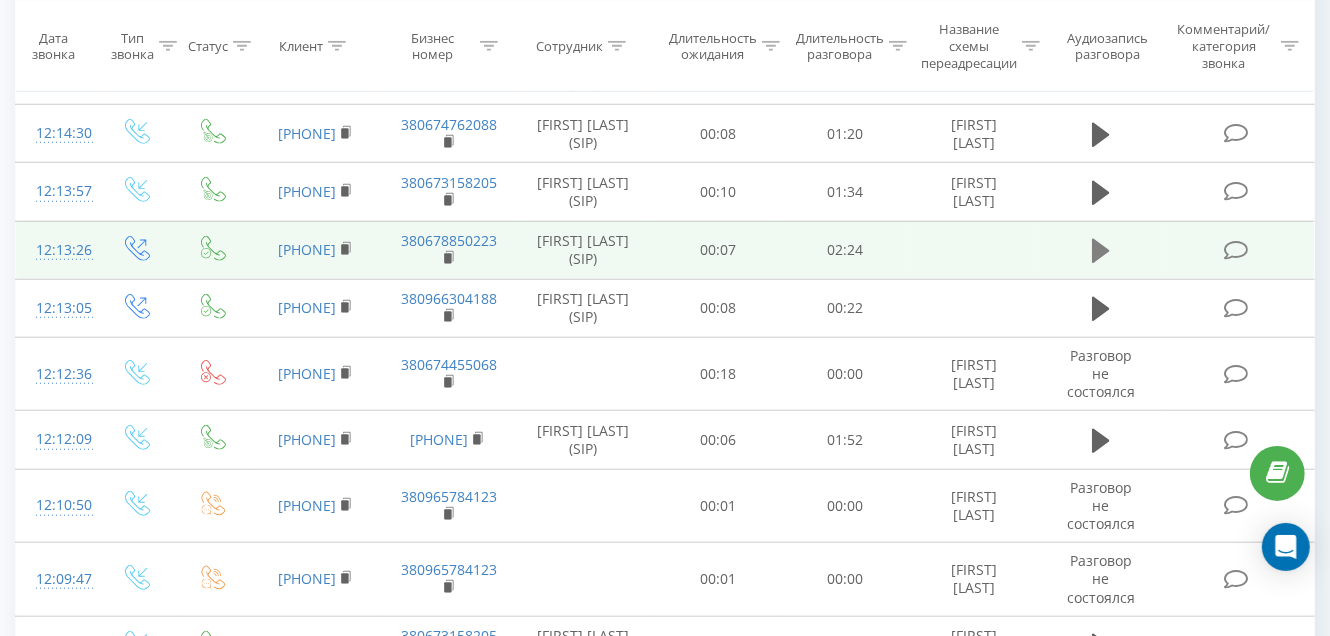 click 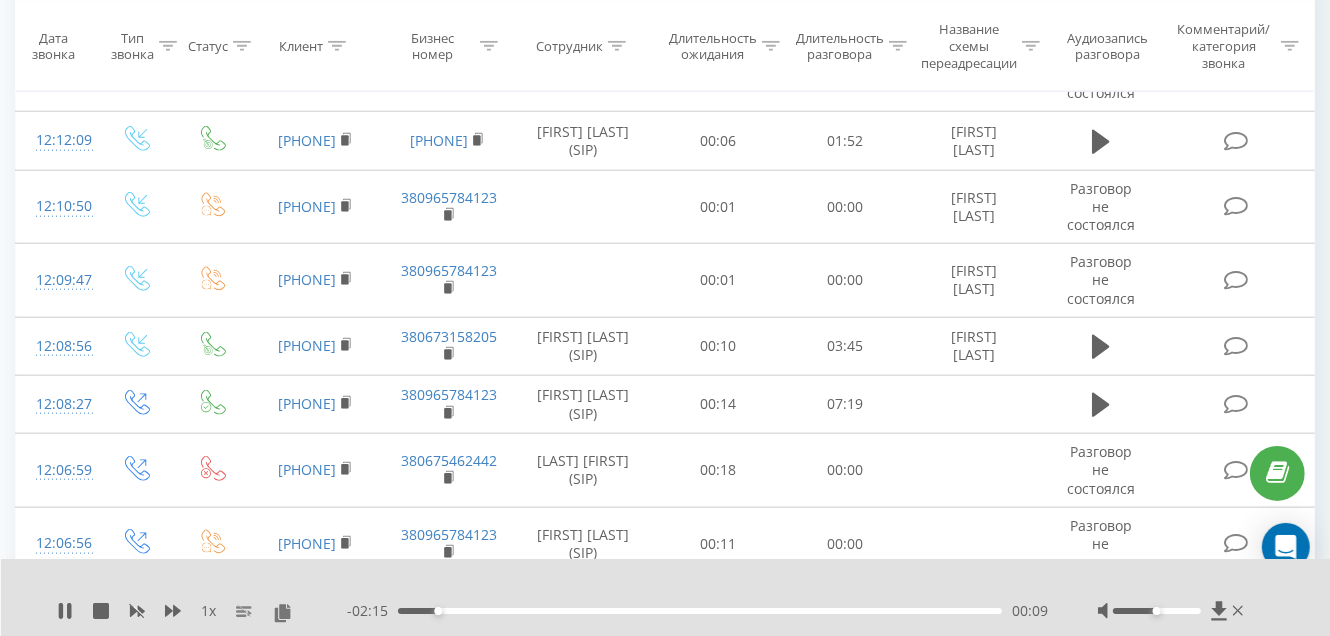 scroll, scrollTop: 1499, scrollLeft: 0, axis: vertical 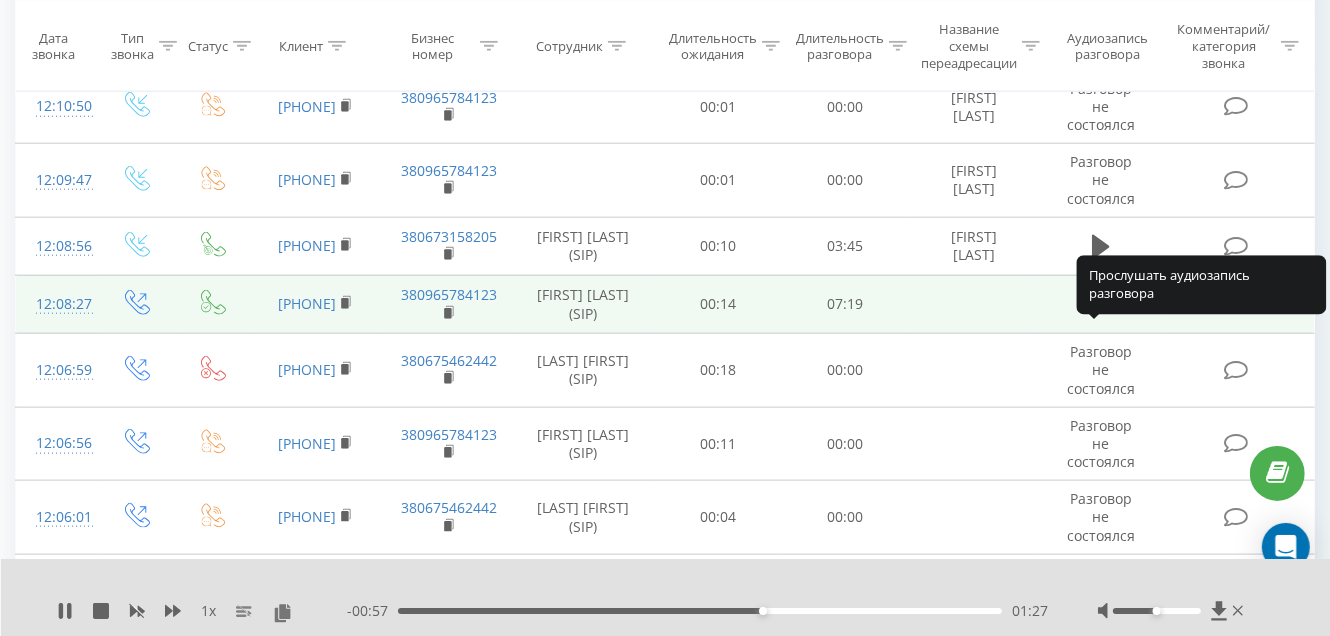 click 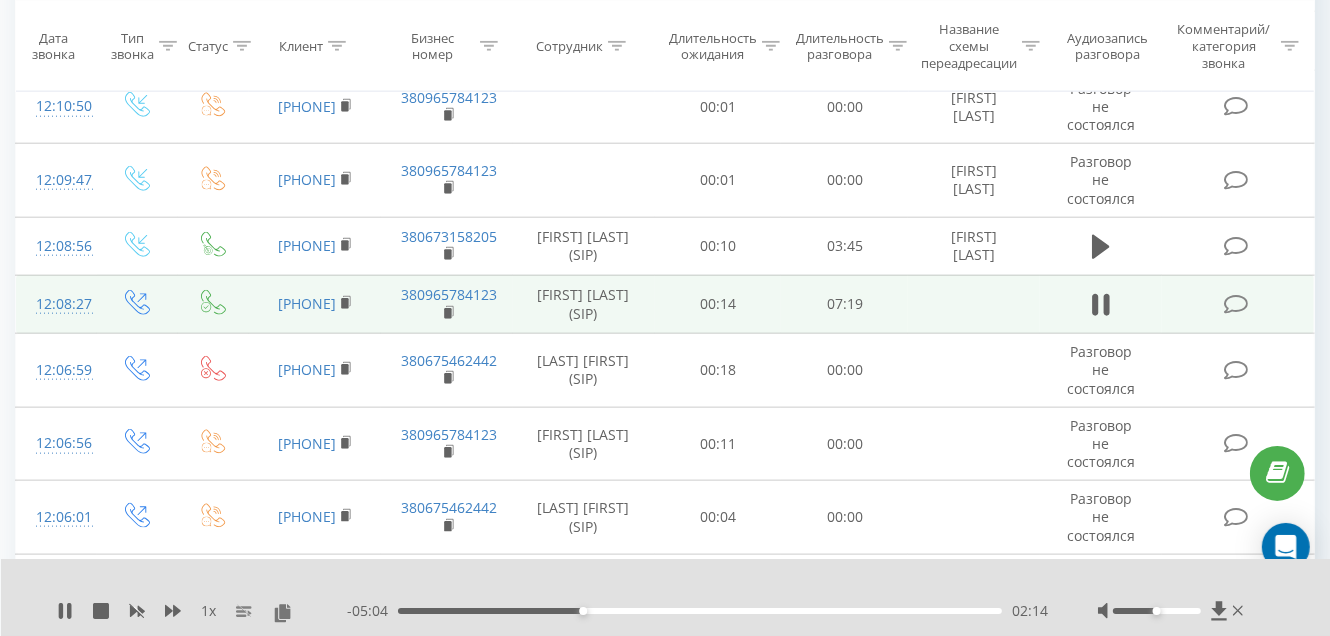 click on "1 x" at bounding box center [202, 611] 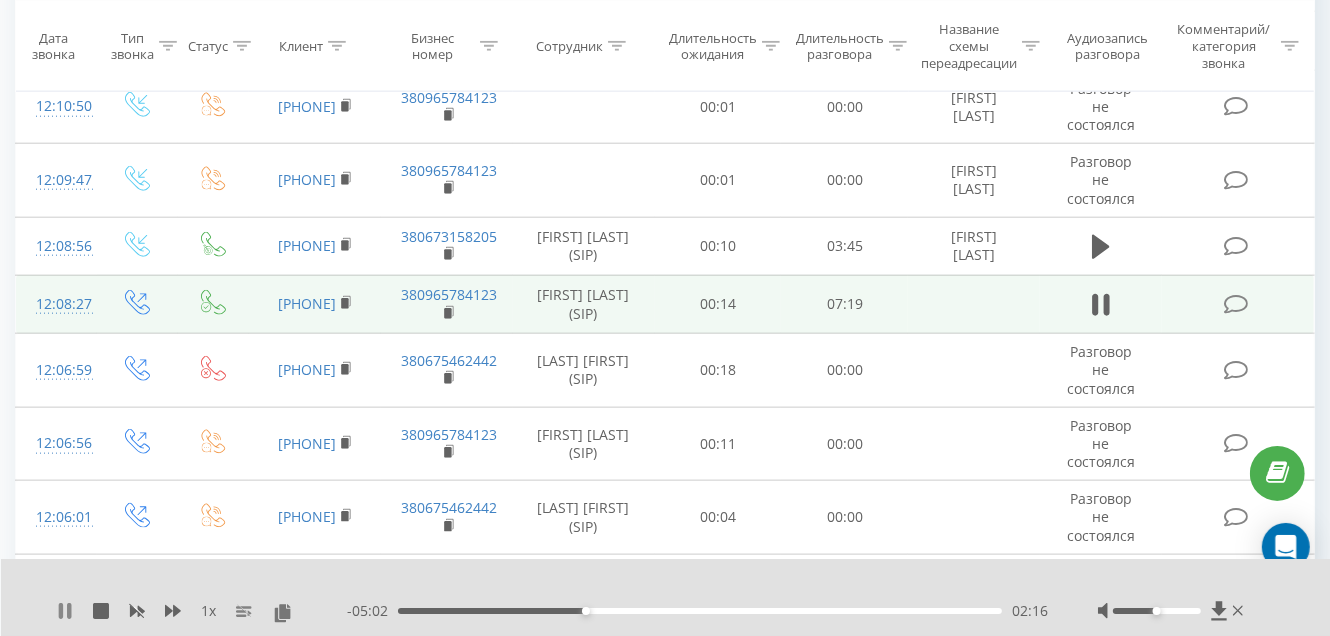 click 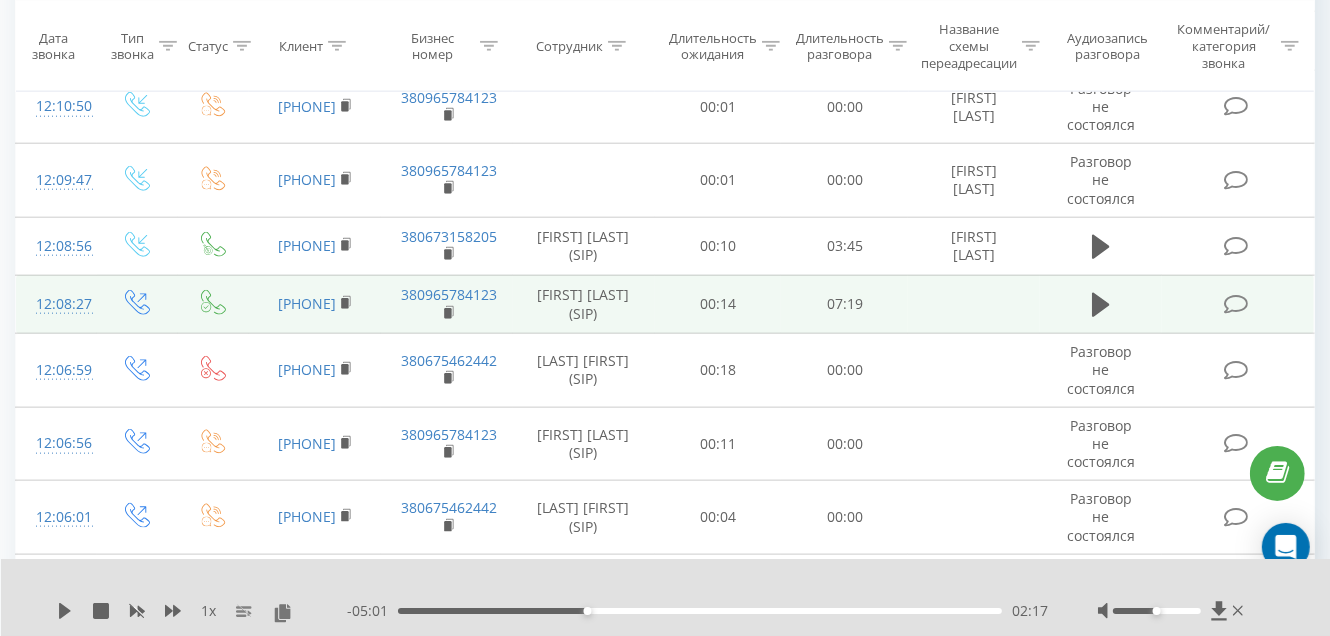 click 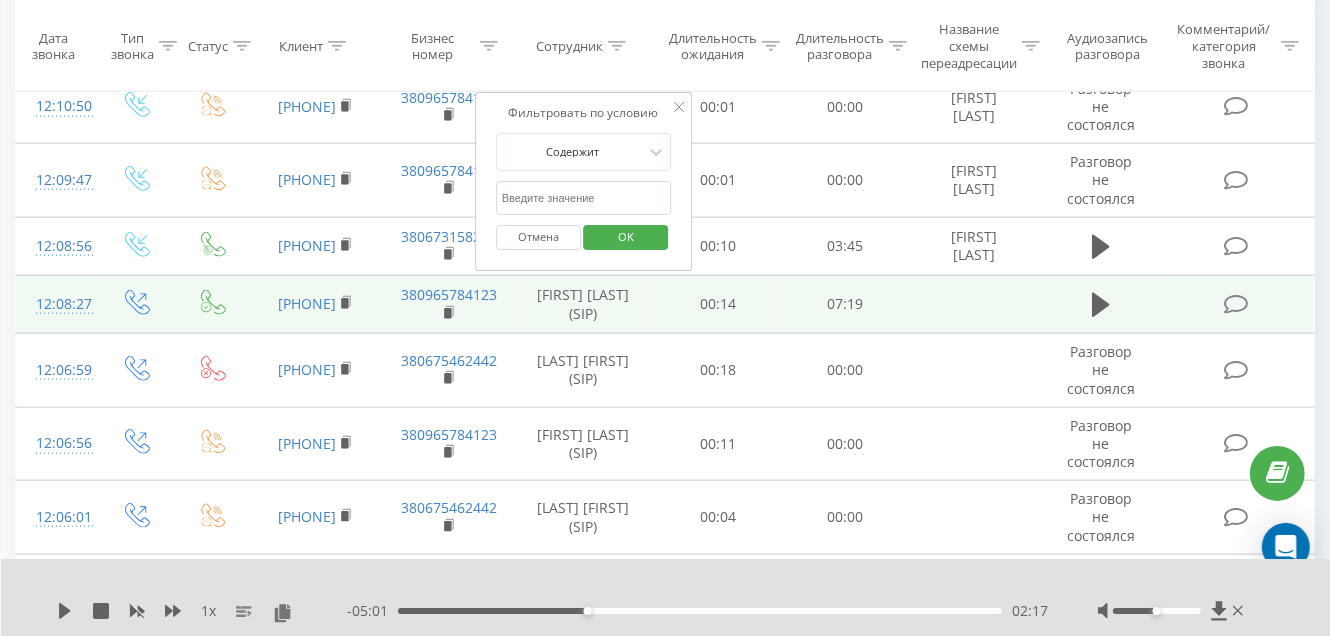 click at bounding box center [584, 198] 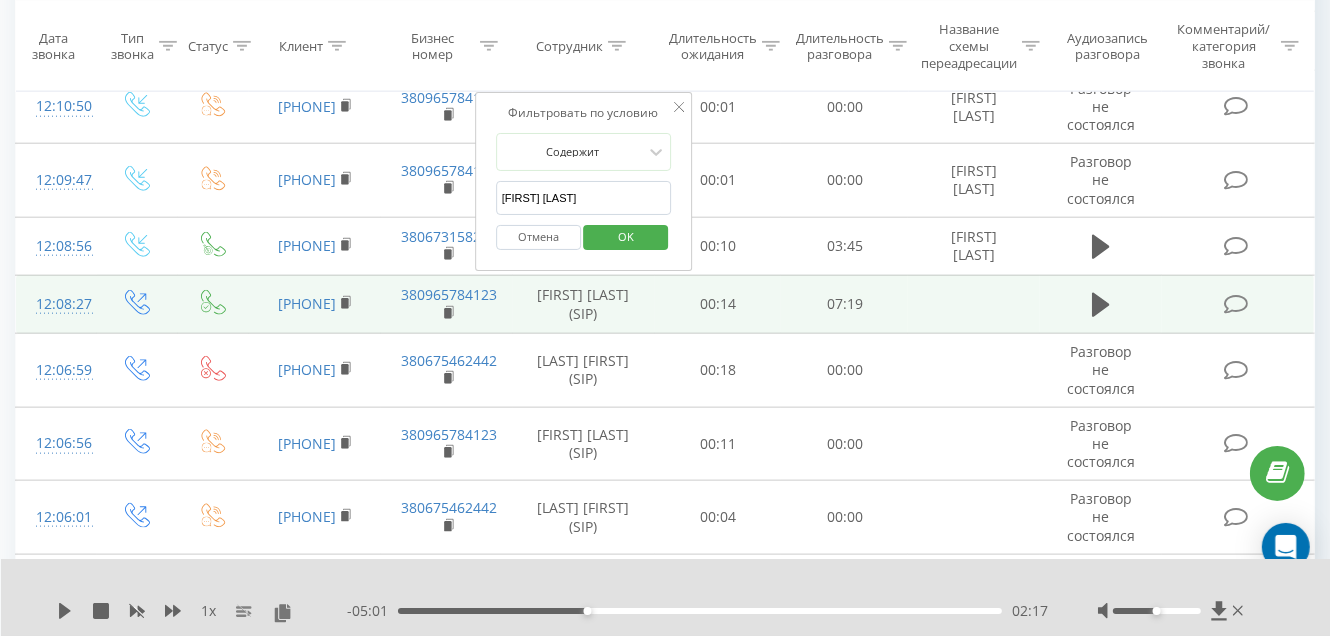click on "OK" at bounding box center (626, 237) 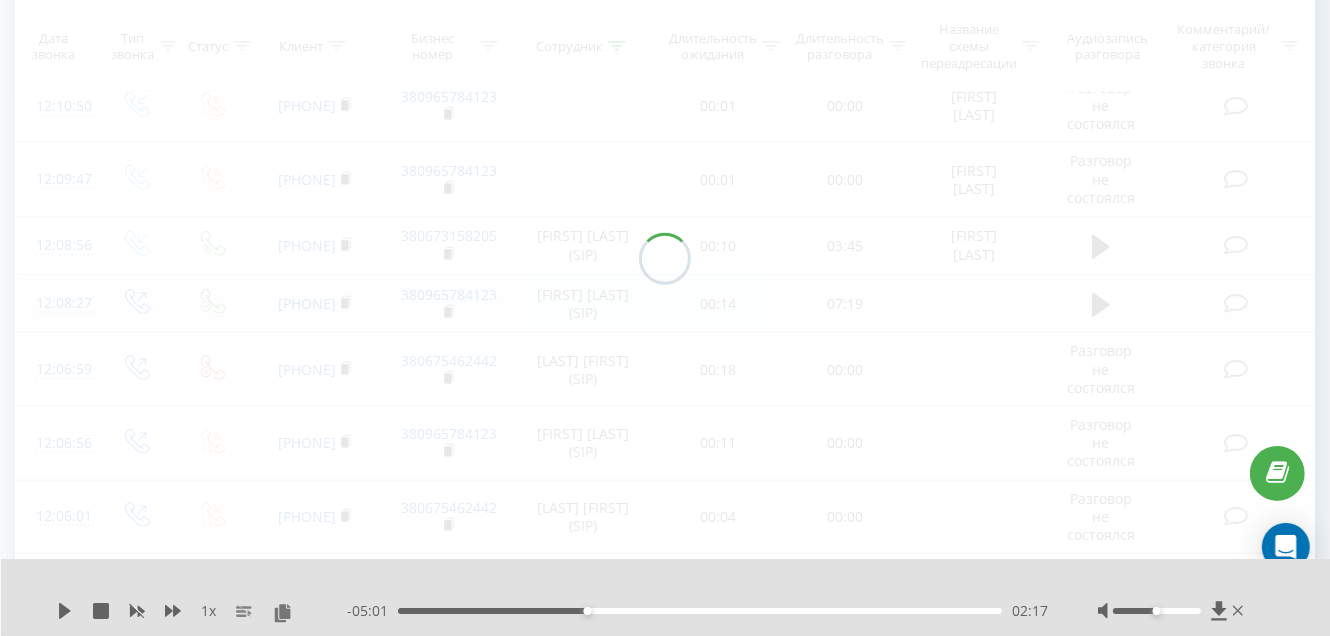 scroll, scrollTop: 1499, scrollLeft: 0, axis: vertical 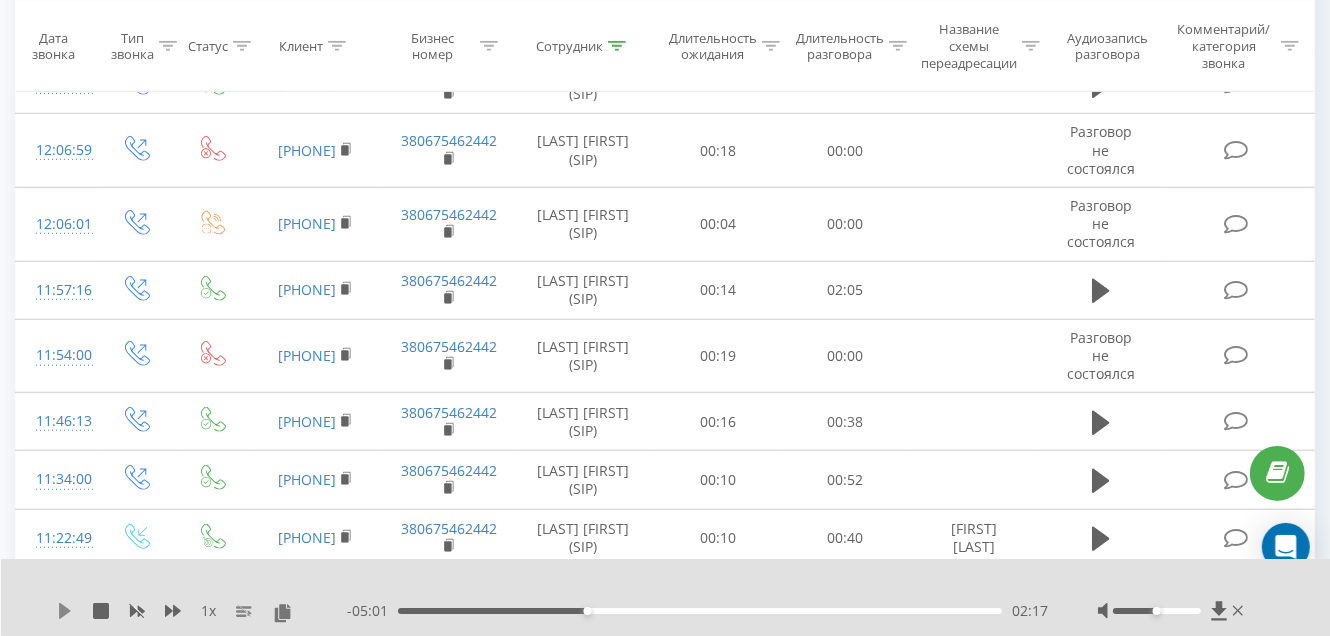 click 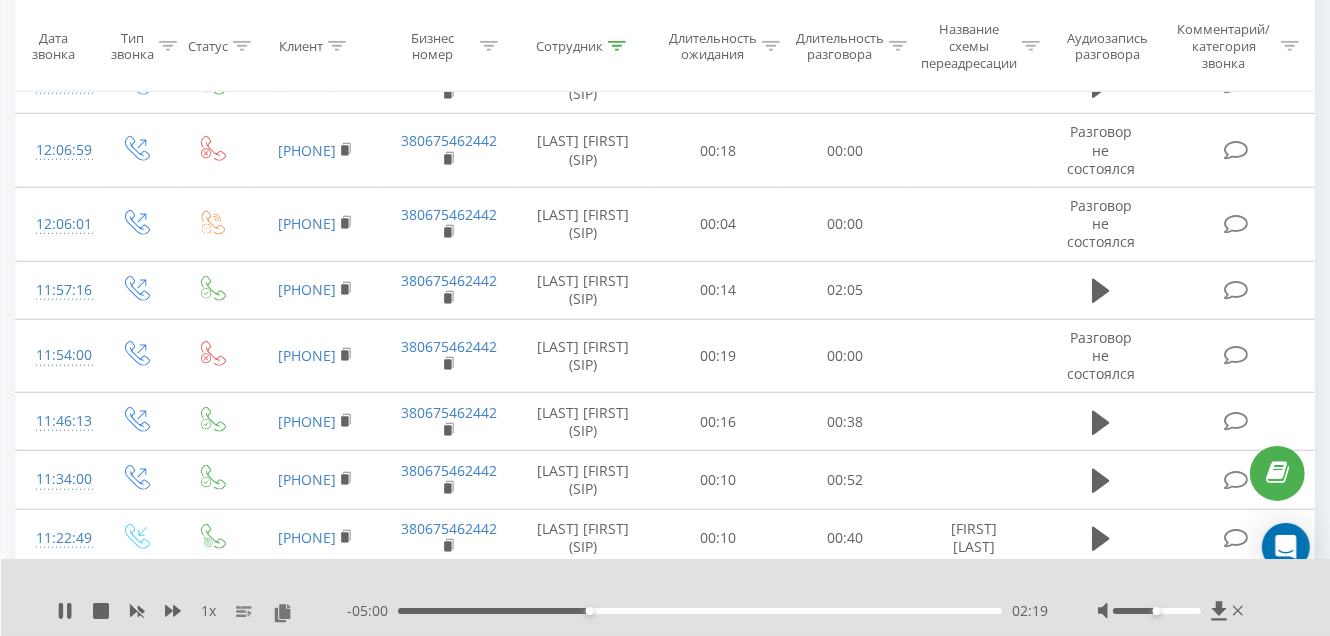 click 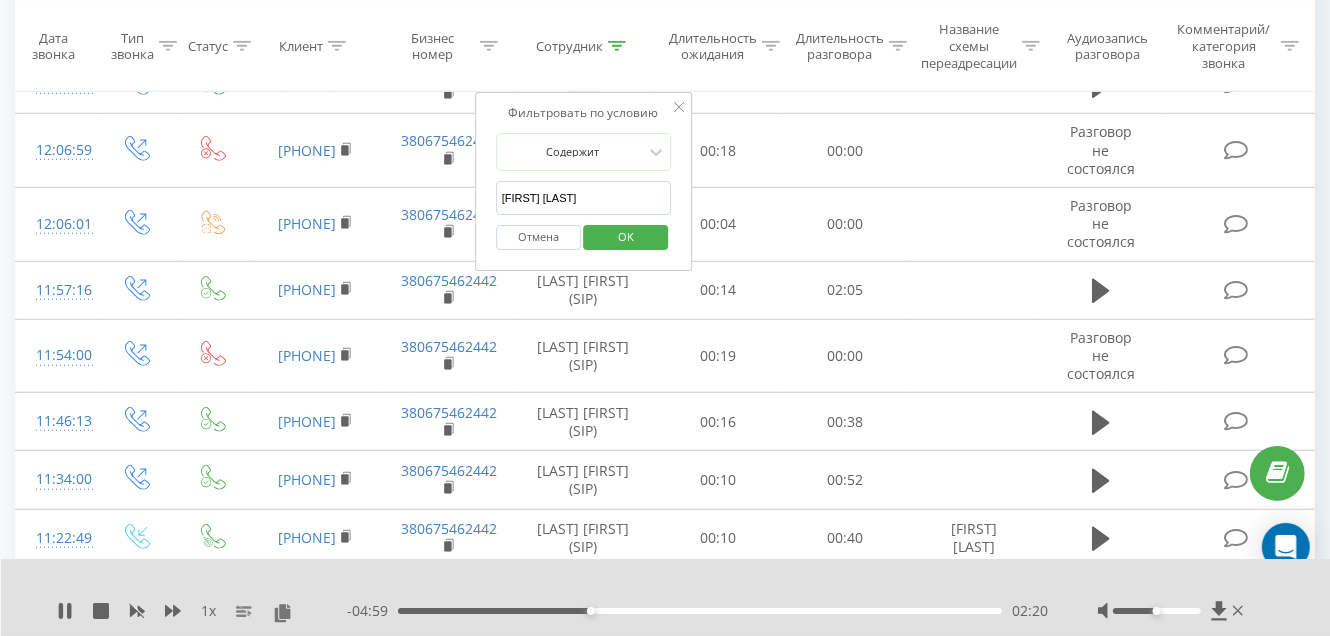 click on "[LAST] [FIRST]" at bounding box center (584, 198) 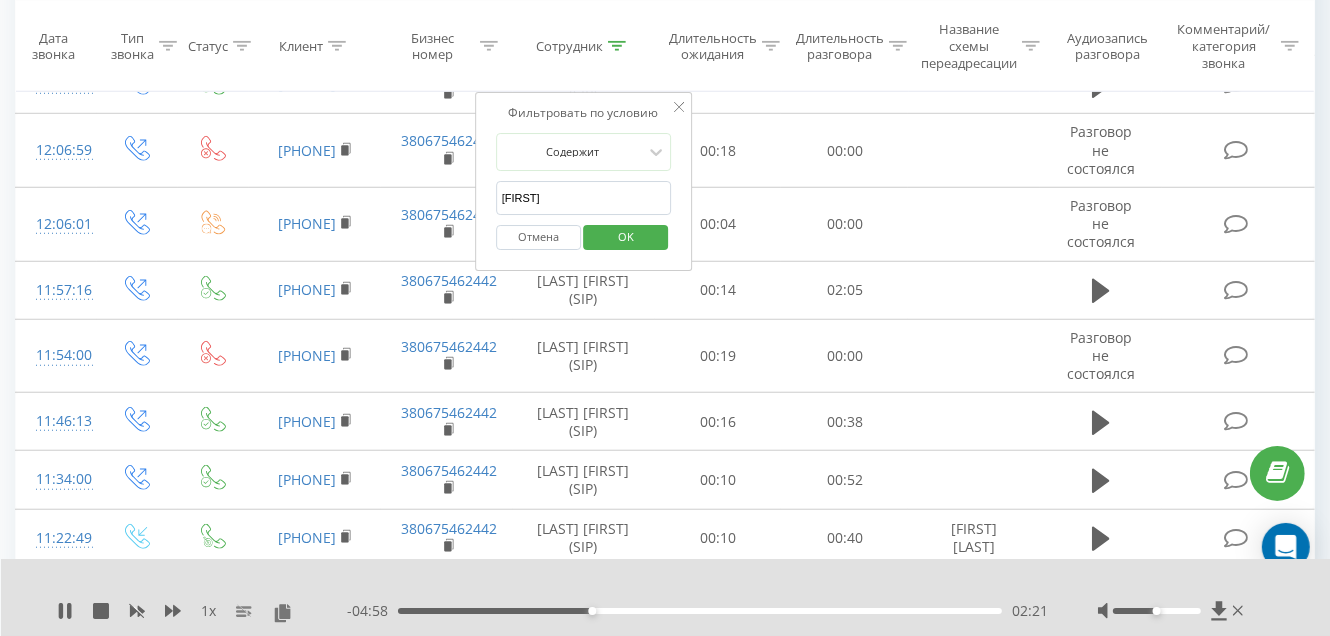 type on "Г" 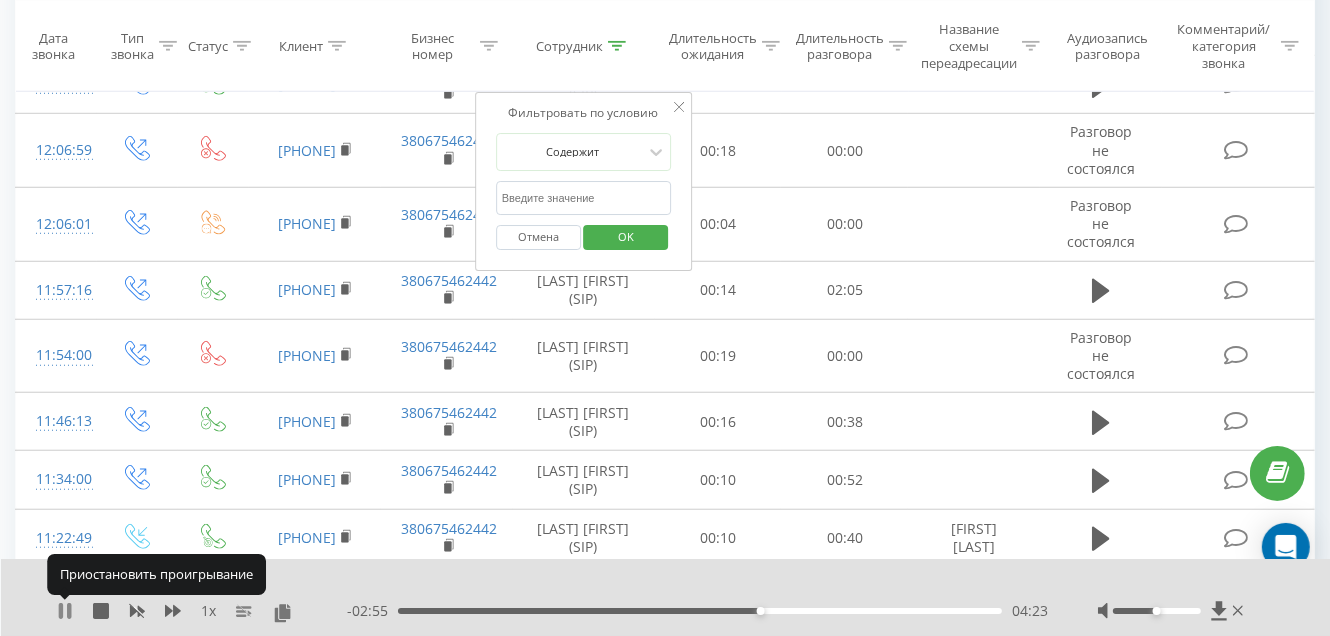 click 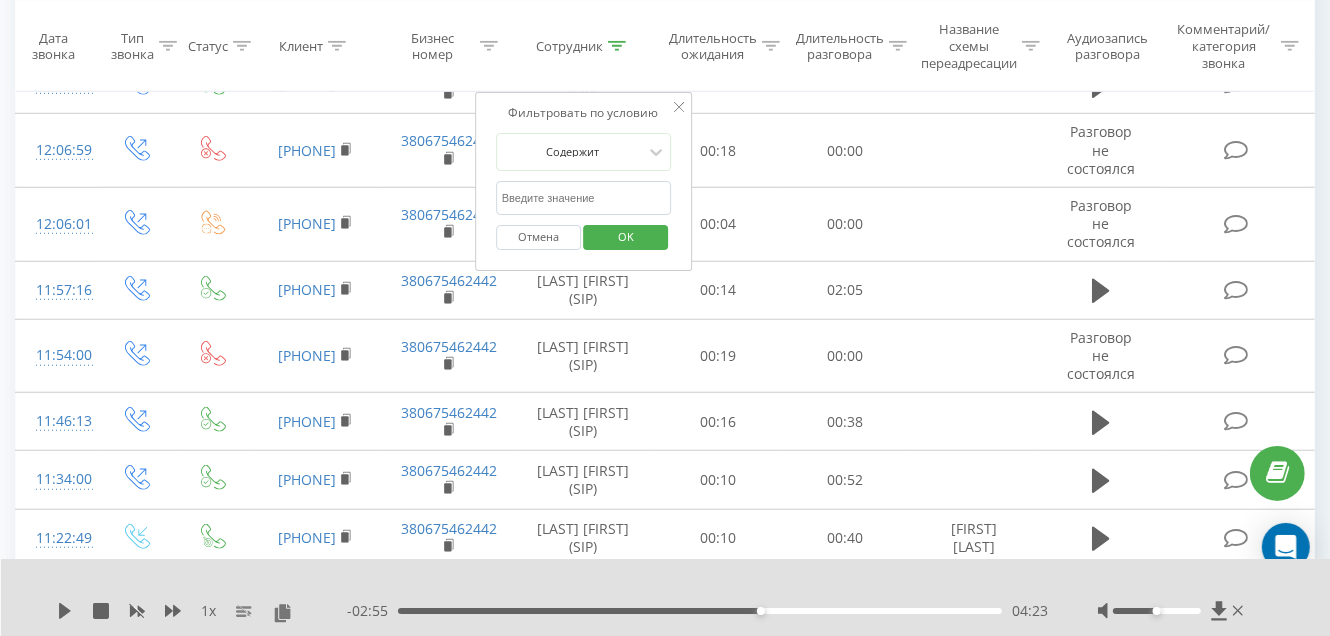 click at bounding box center (584, 198) 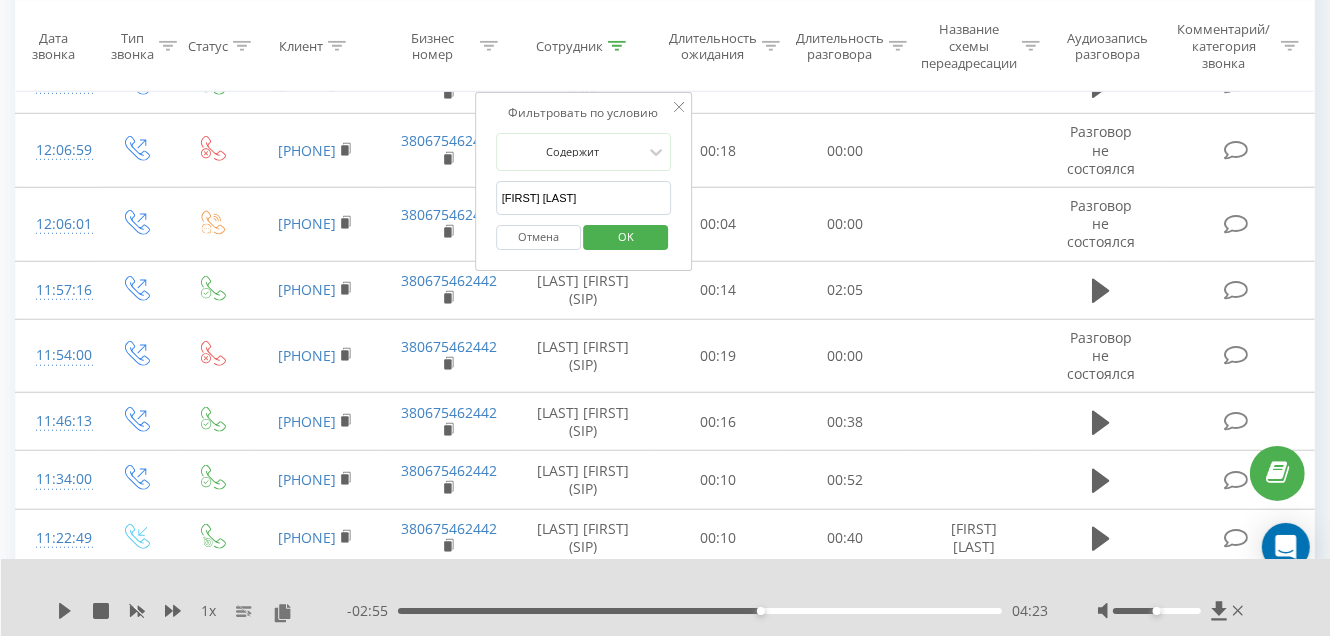 click on "OK" at bounding box center (626, 238) 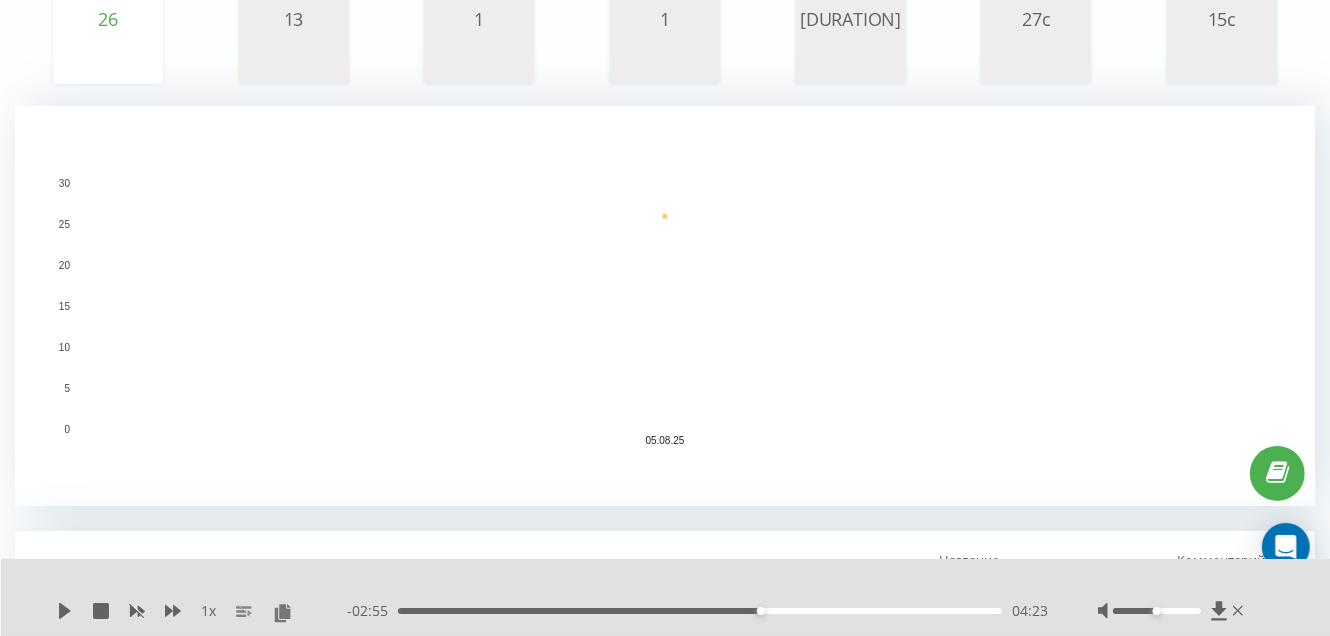 scroll, scrollTop: 399, scrollLeft: 0, axis: vertical 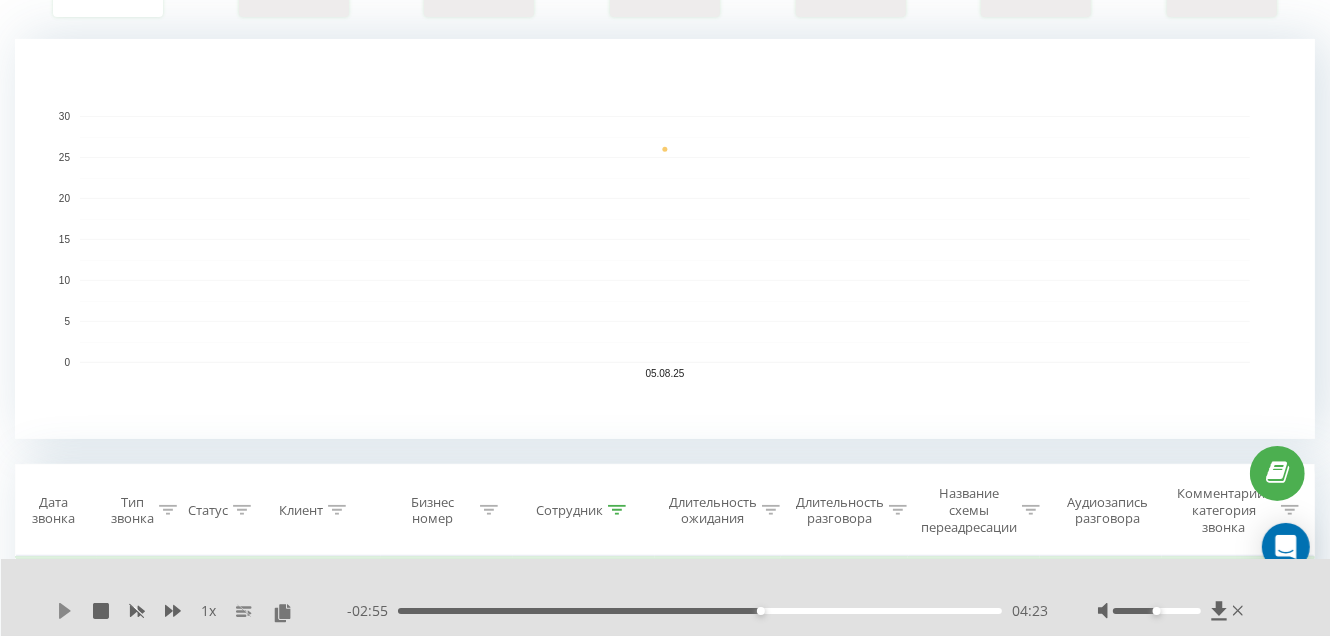 click 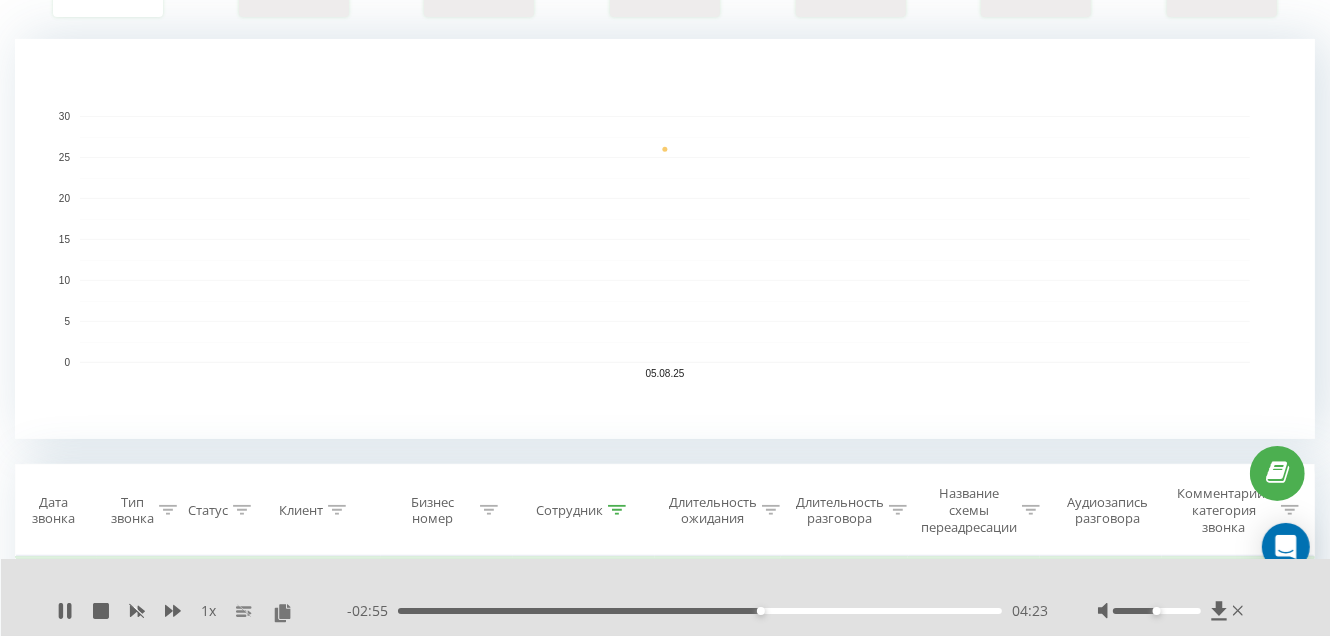 click 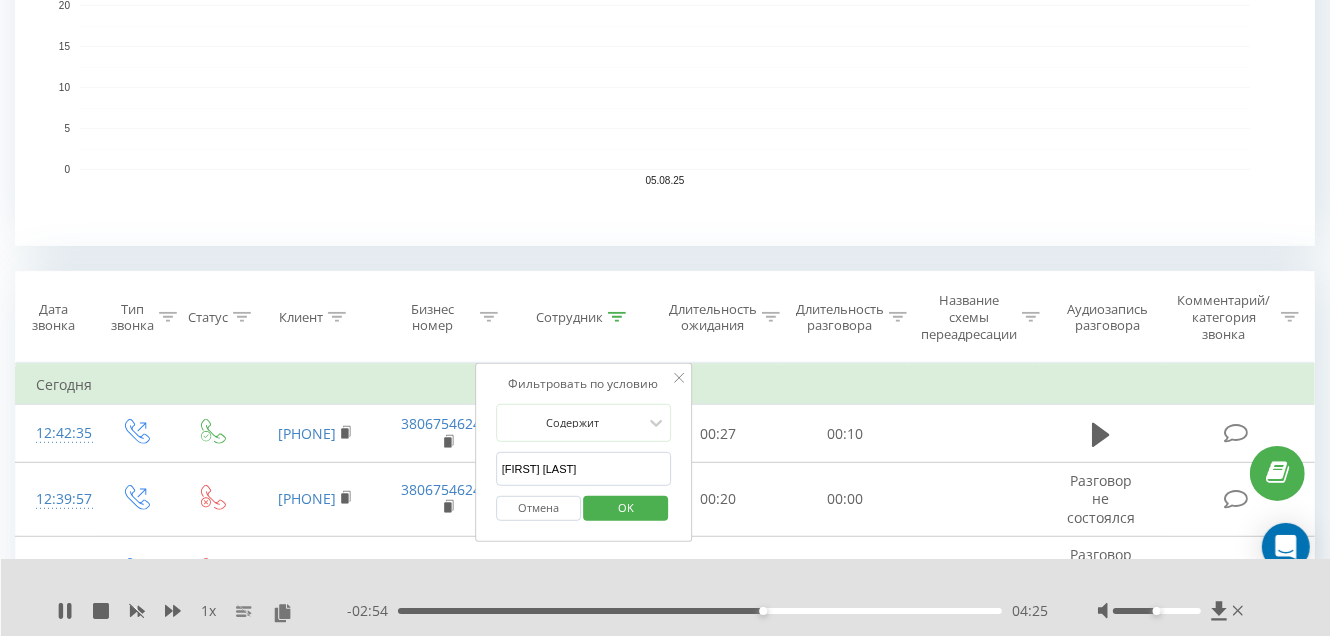 scroll, scrollTop: 600, scrollLeft: 0, axis: vertical 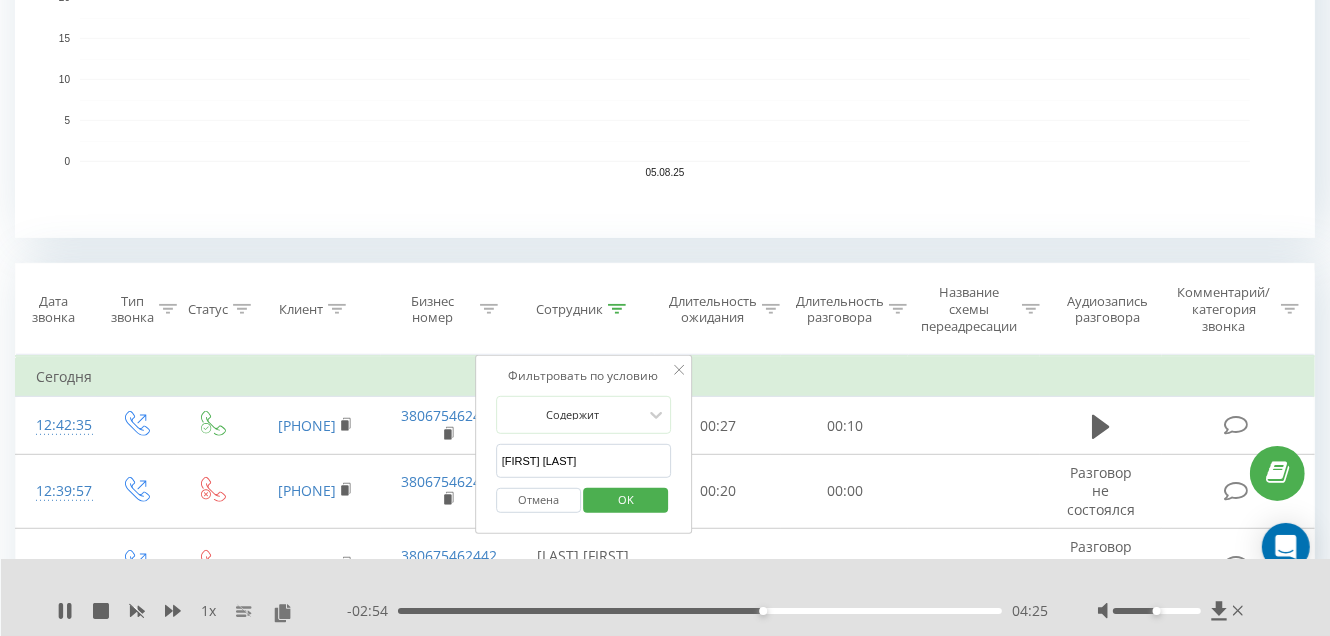 click on "[LAST] [FIRST]" at bounding box center [584, 461] 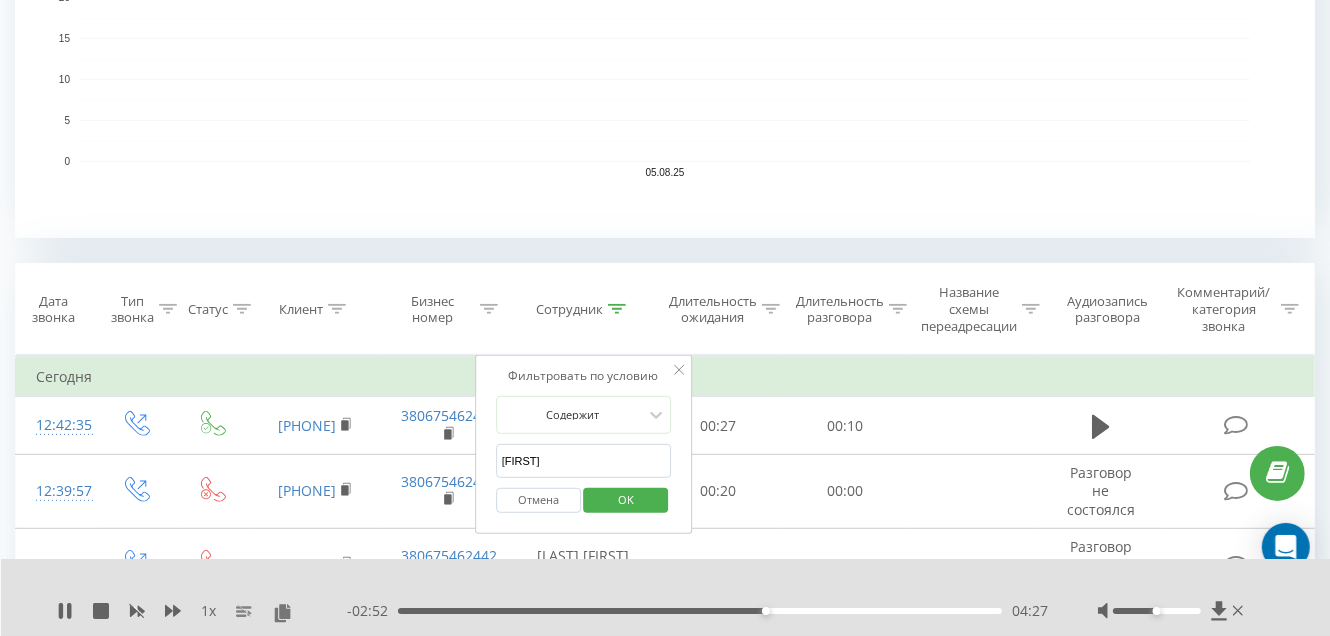 type on "Г" 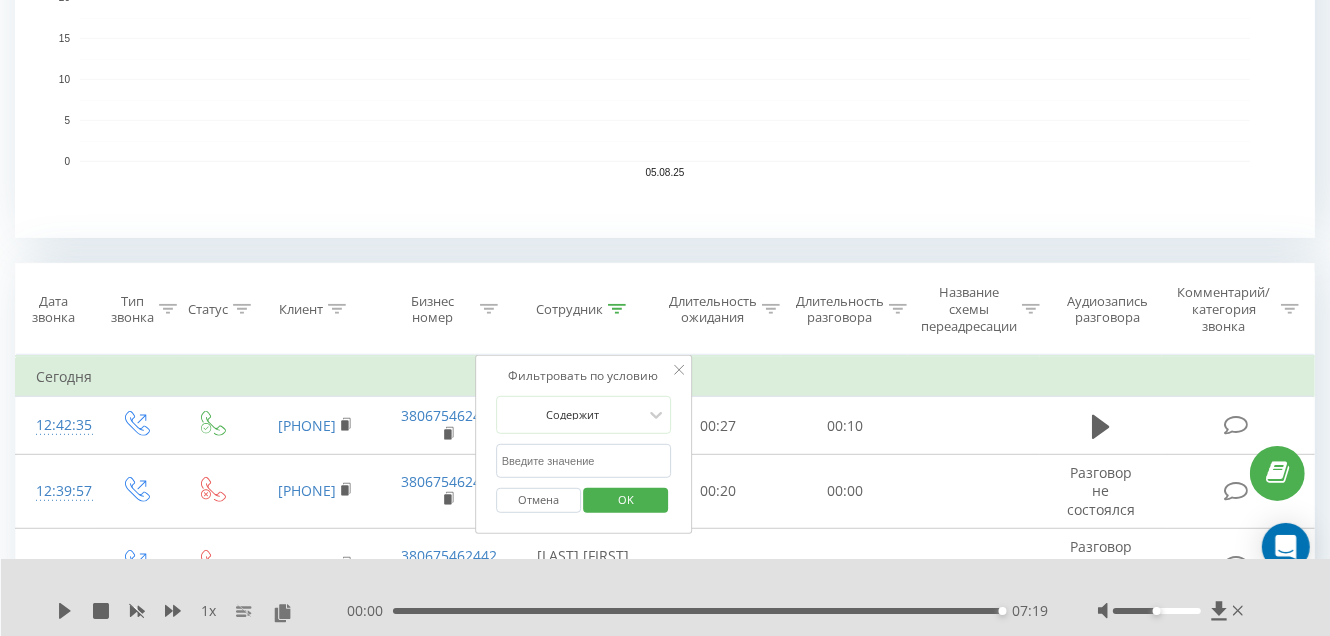 click at bounding box center (584, 461) 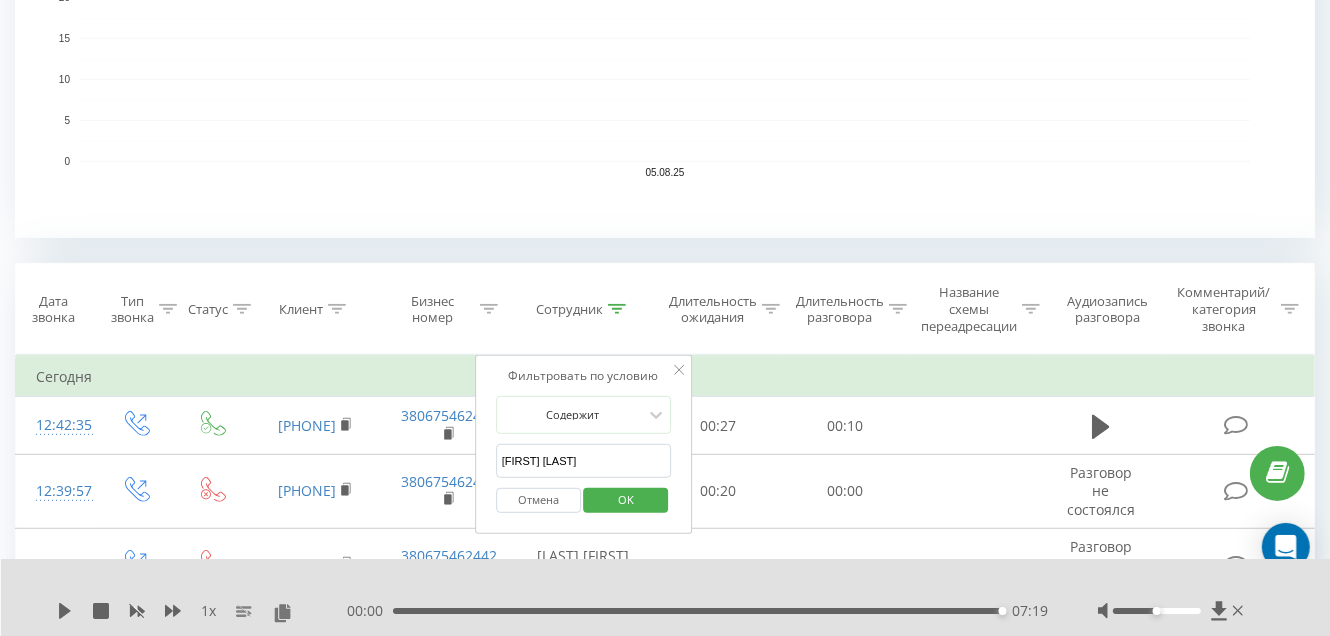 click on "OK" at bounding box center (626, 499) 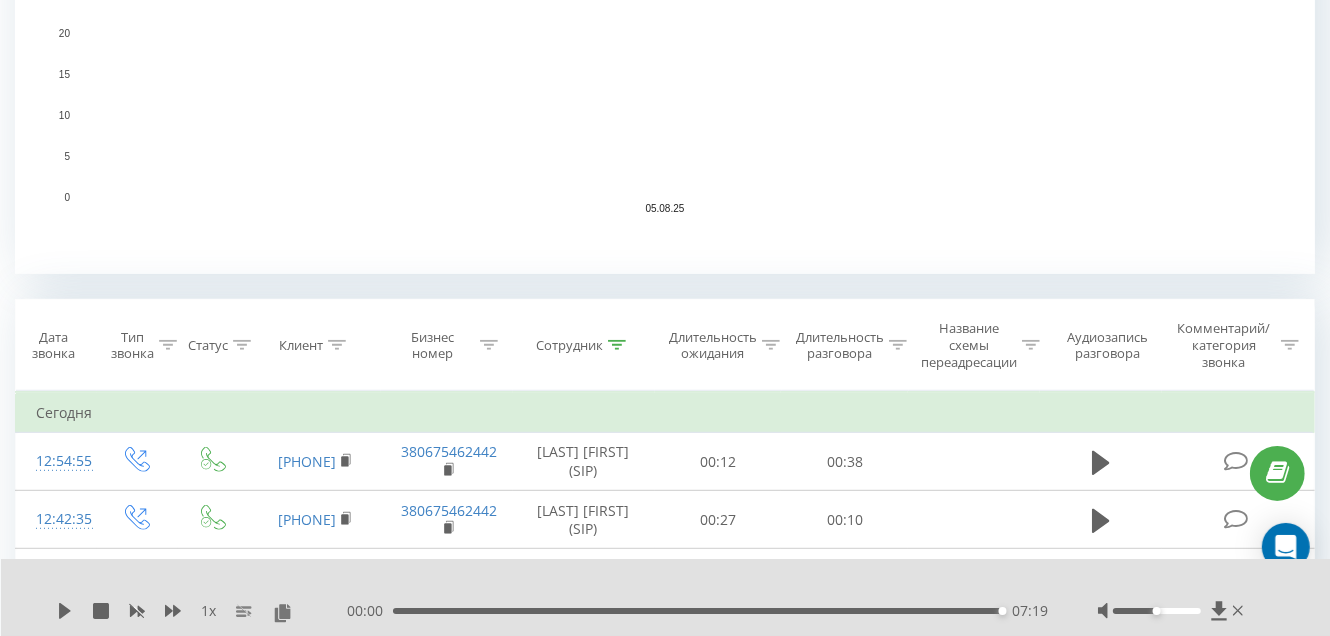 scroll, scrollTop: 600, scrollLeft: 0, axis: vertical 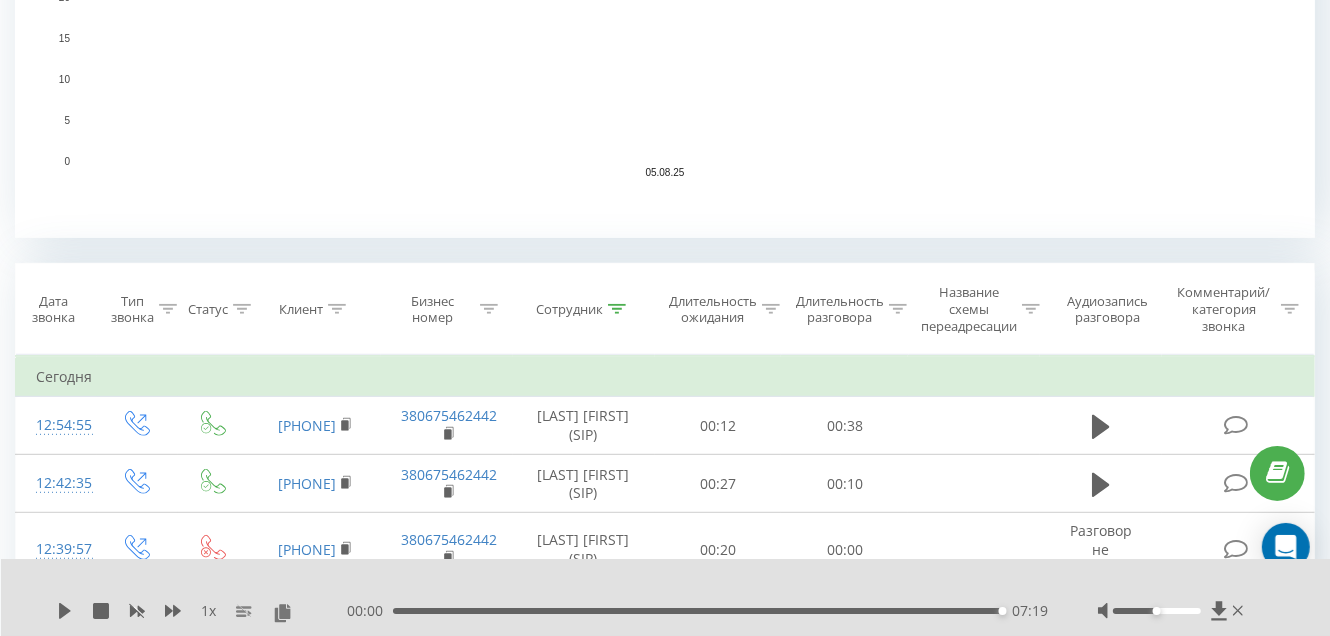 click 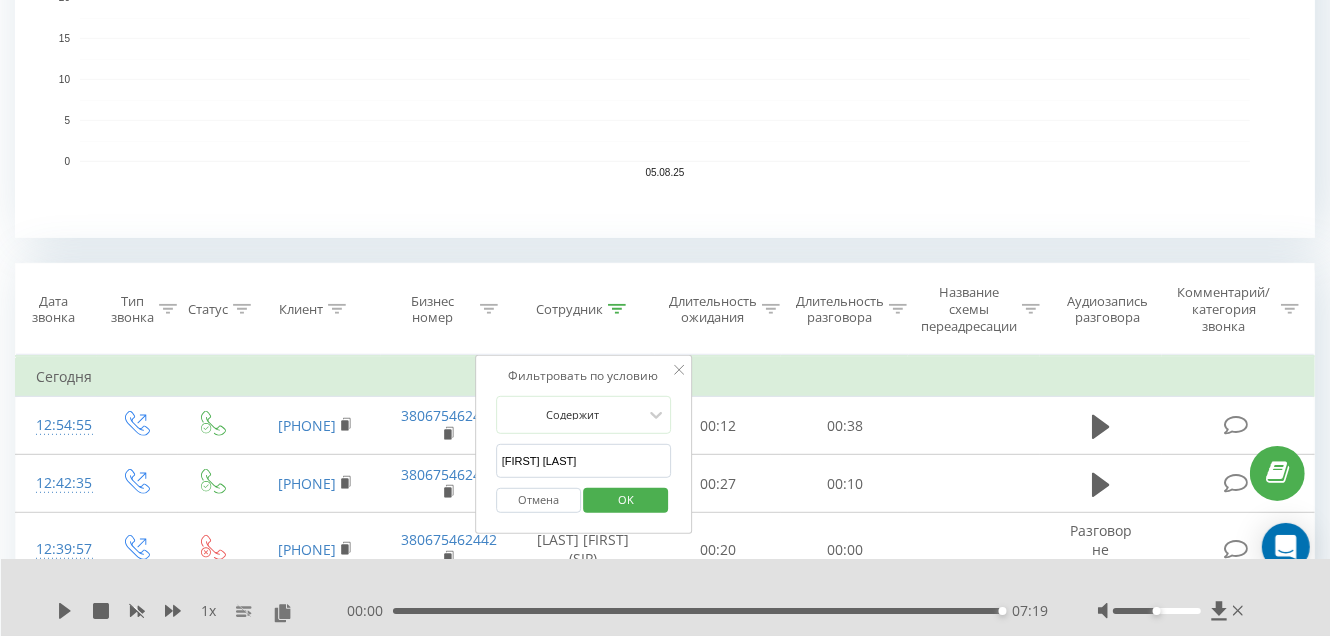 click on "[LAST] [FIRST]" at bounding box center [584, 461] 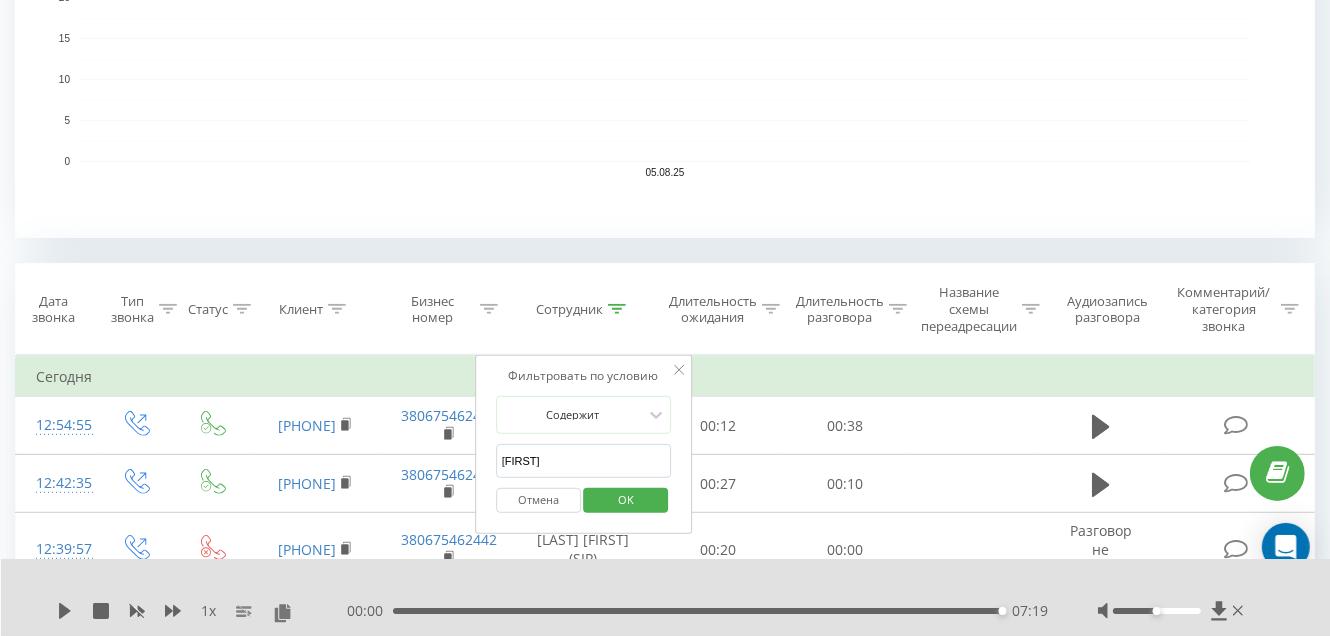 type on "Г" 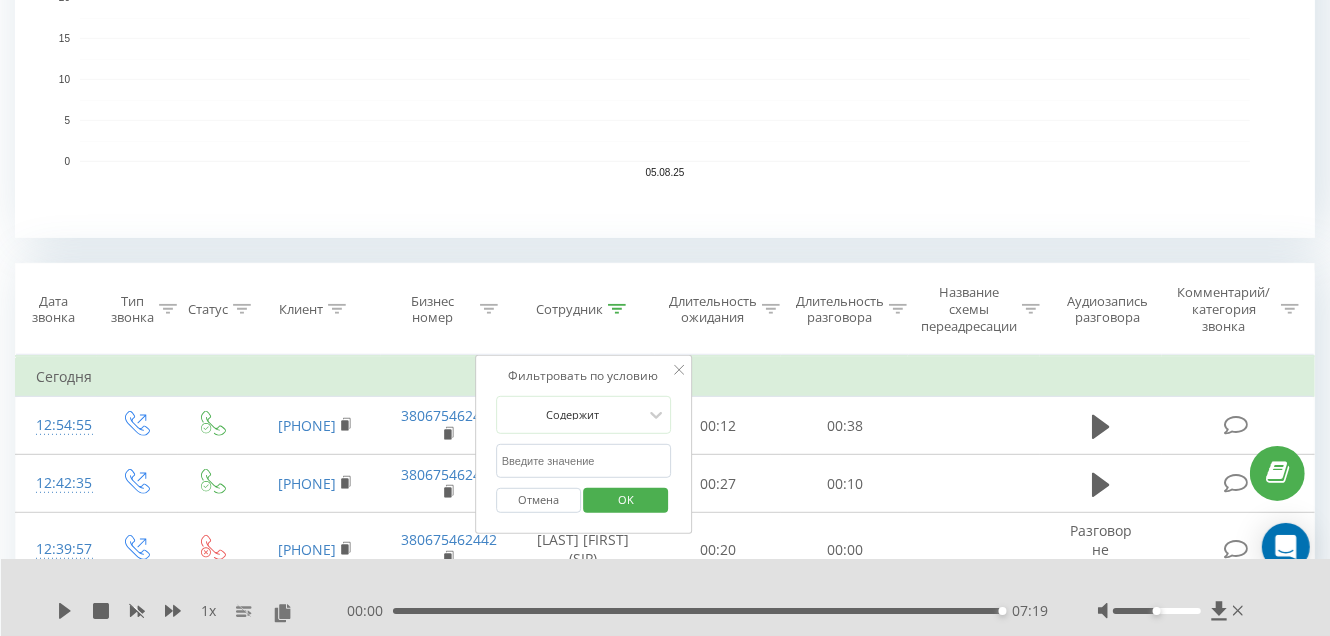 click at bounding box center (584, 461) 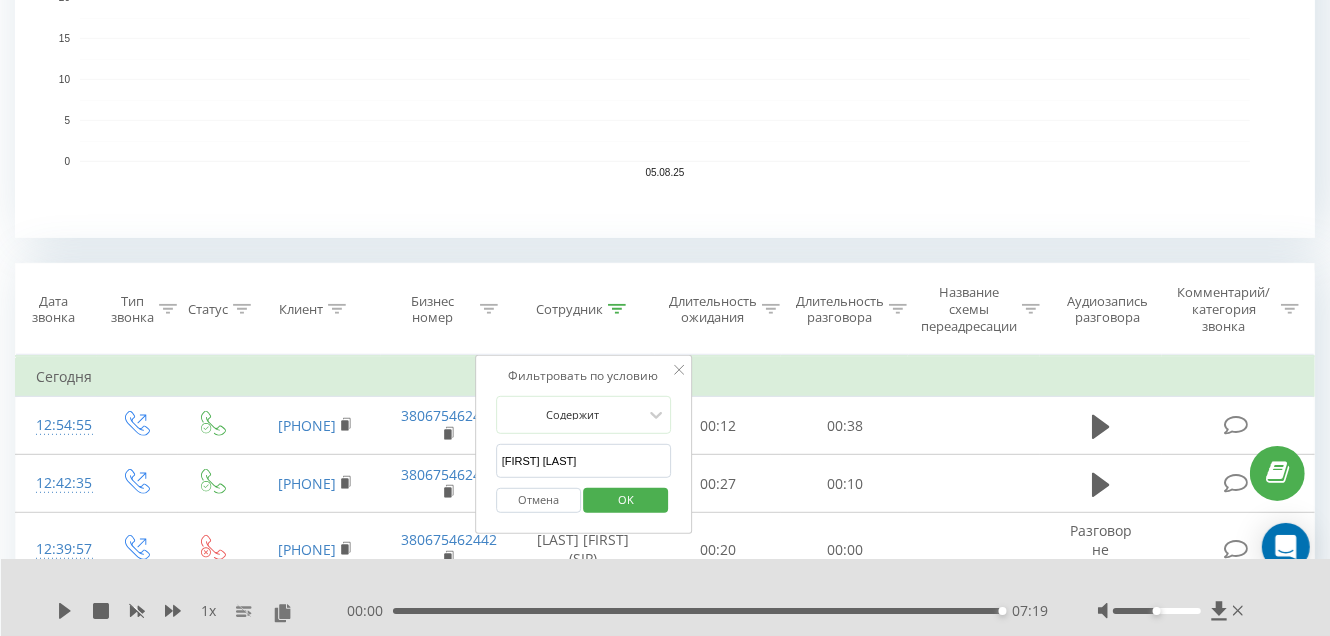 click on "OK" at bounding box center [626, 499] 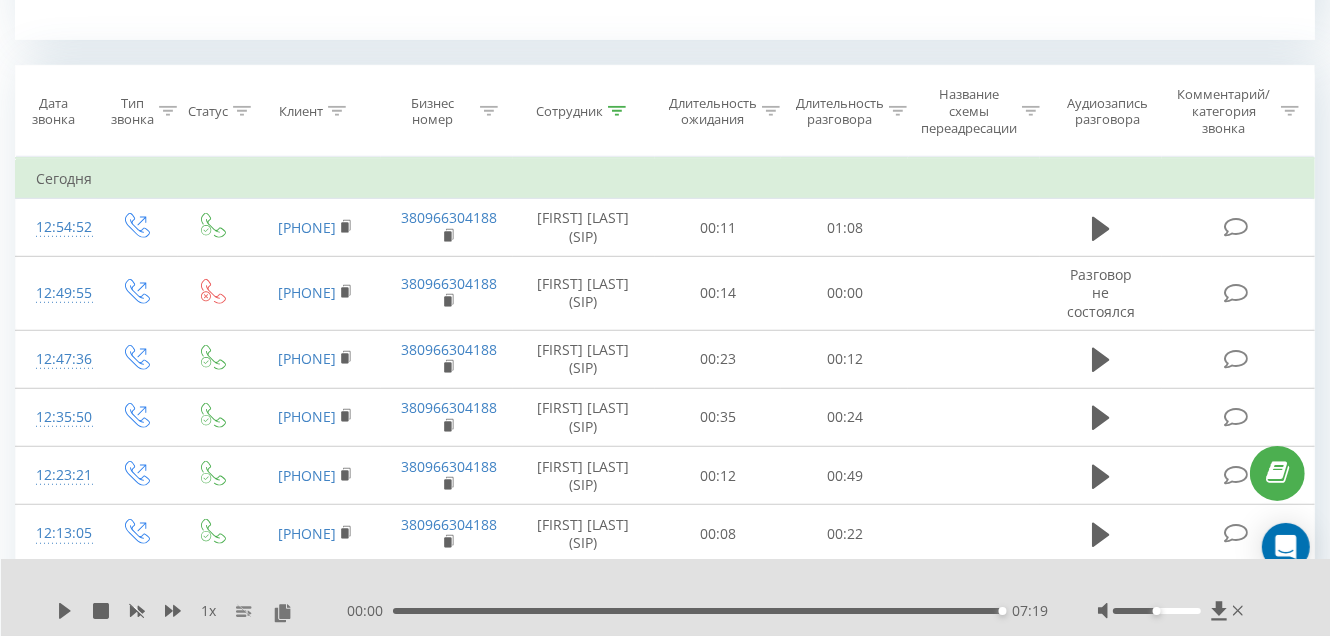scroll, scrollTop: 799, scrollLeft: 0, axis: vertical 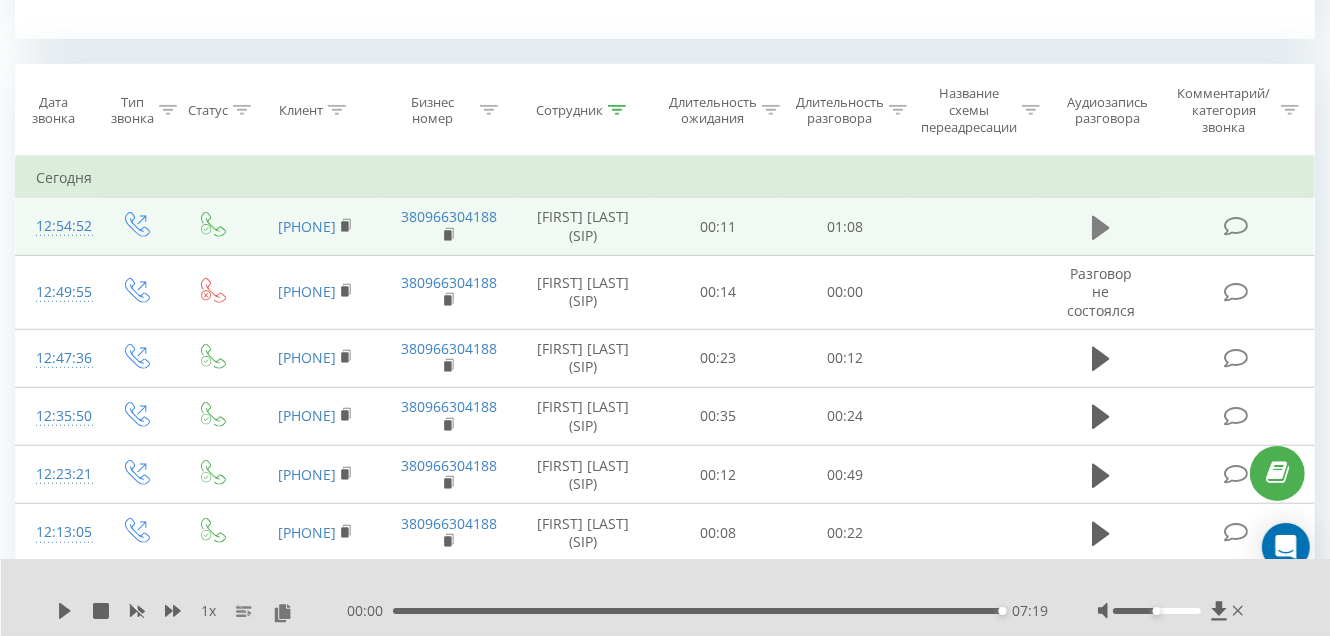 click 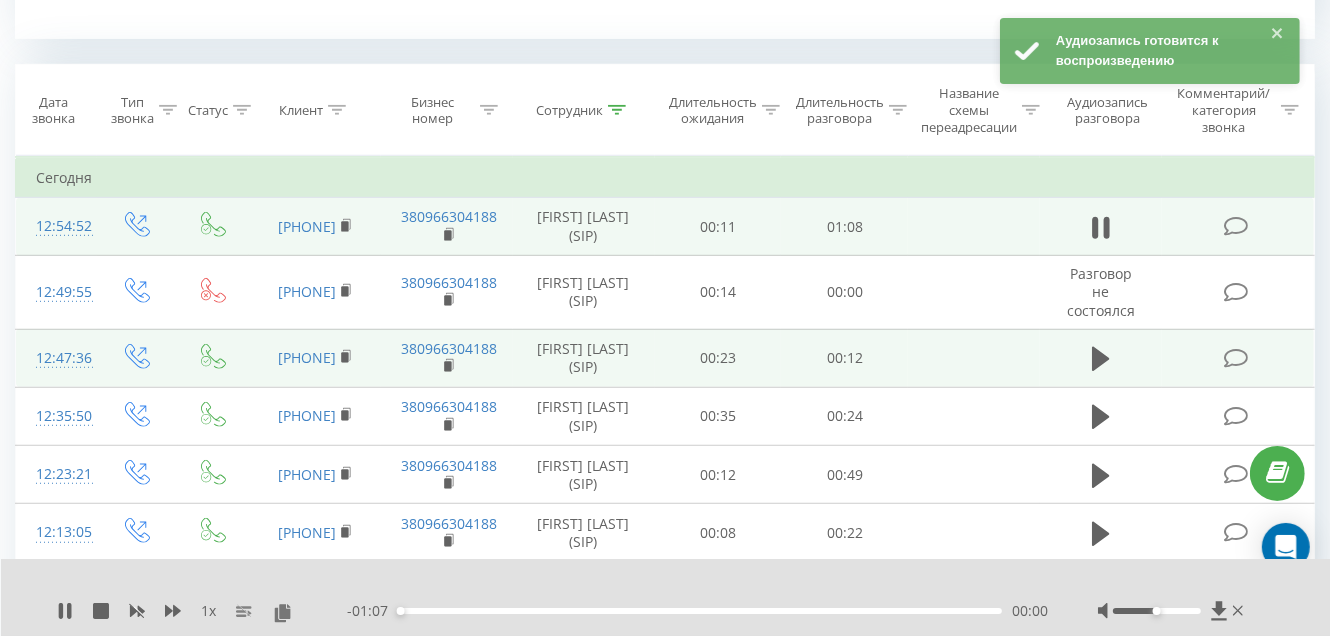 scroll, scrollTop: 899, scrollLeft: 0, axis: vertical 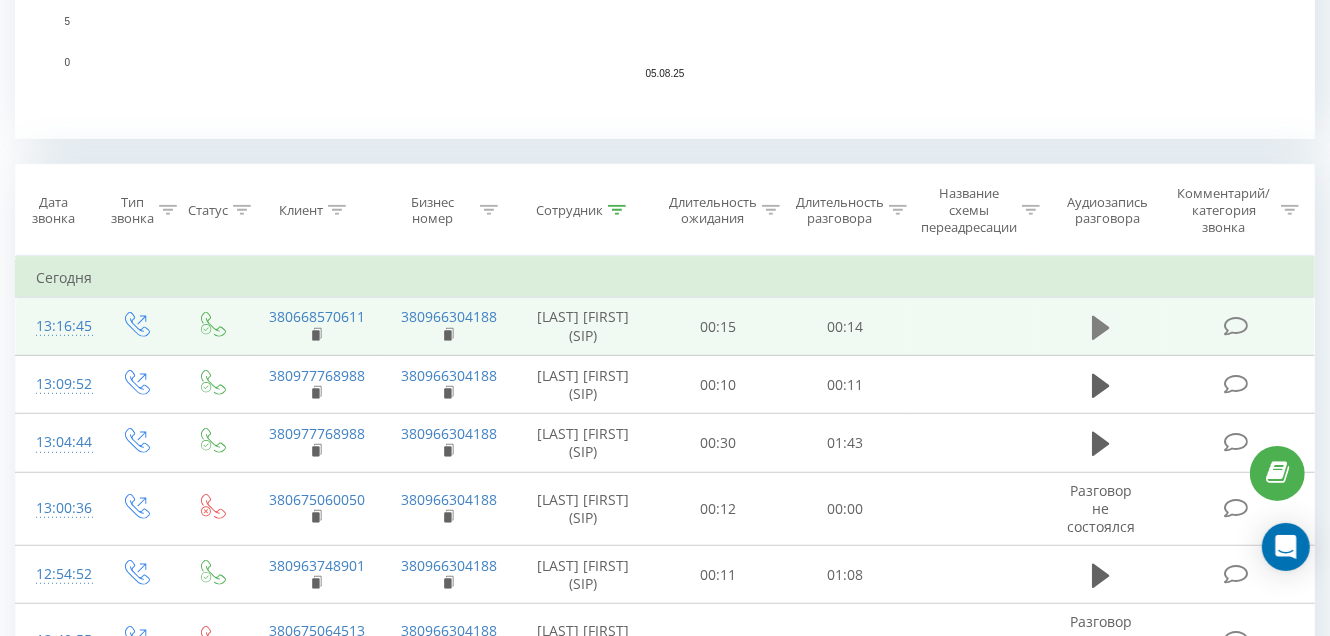 click 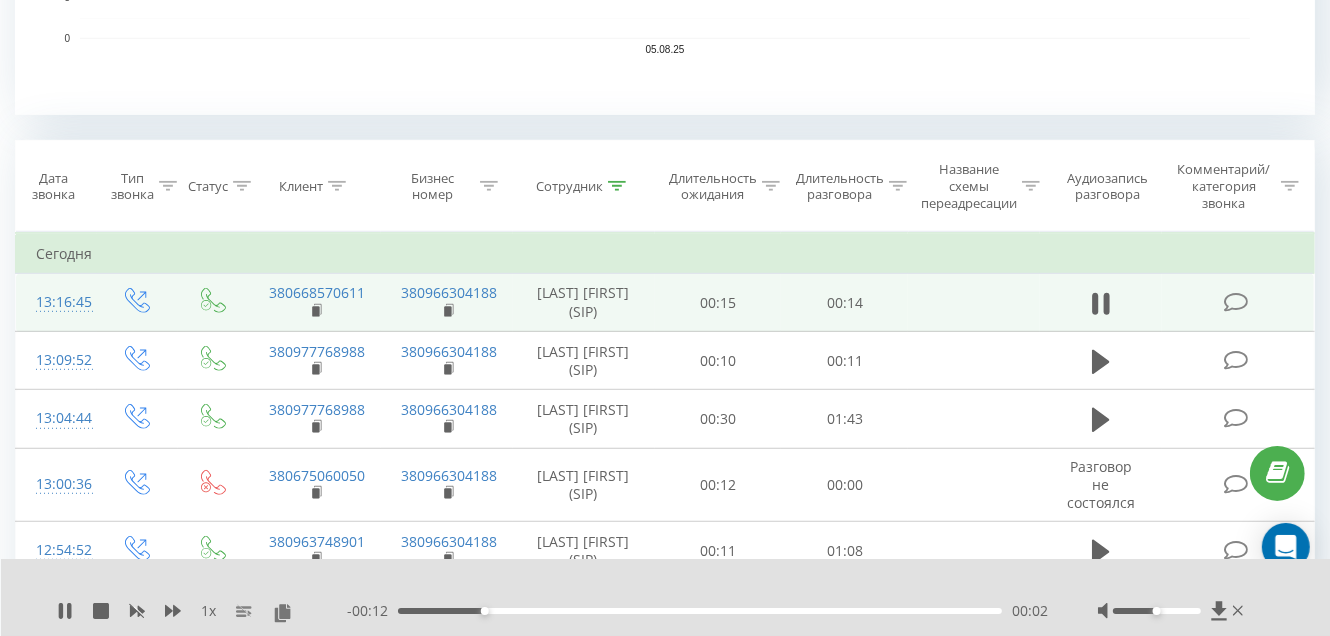 scroll, scrollTop: 899, scrollLeft: 0, axis: vertical 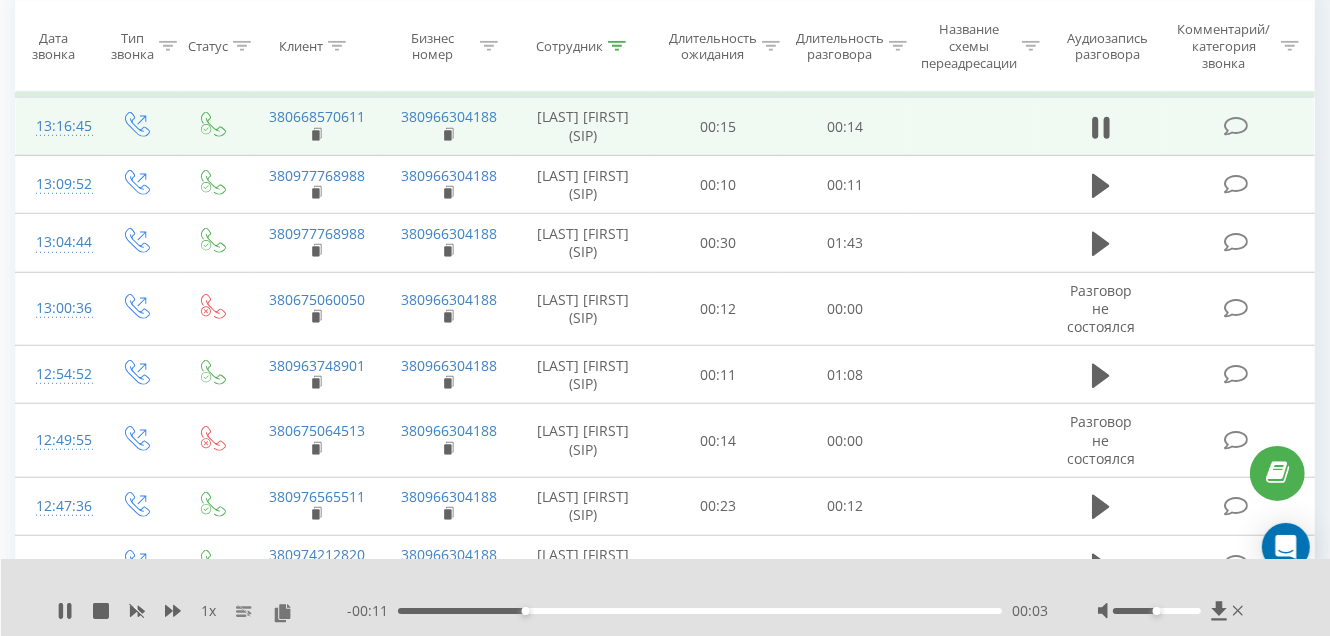 click 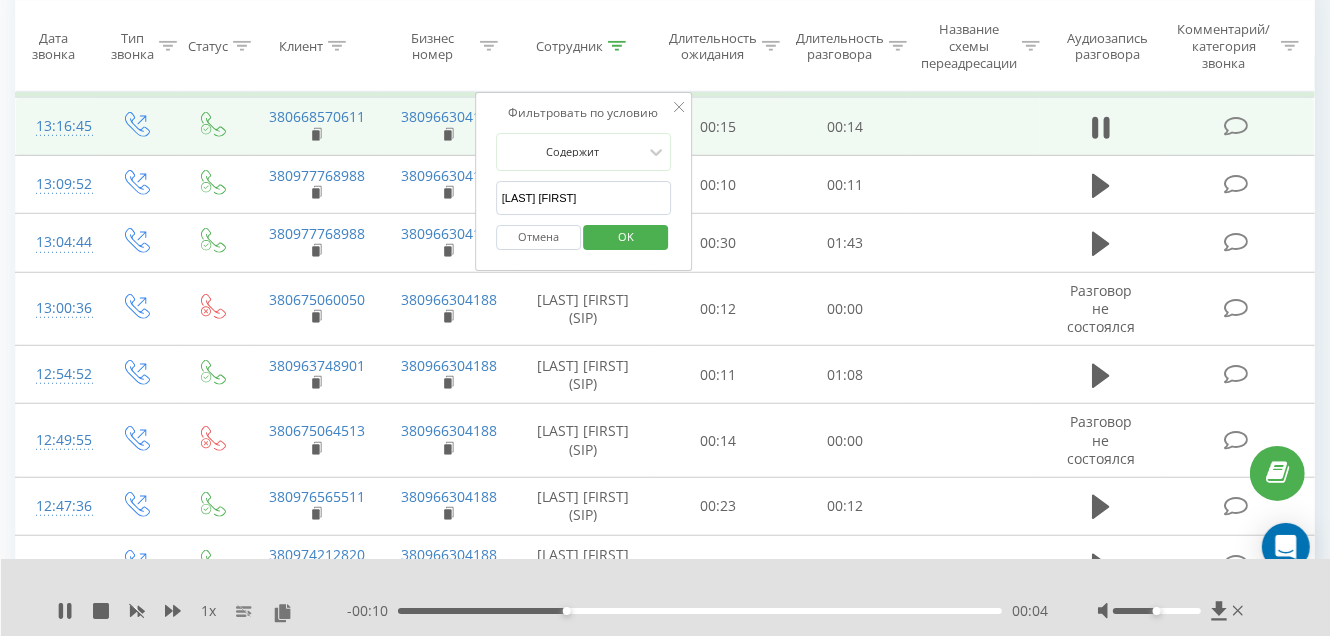 click on "Оверченко Тетяна" at bounding box center (584, 198) 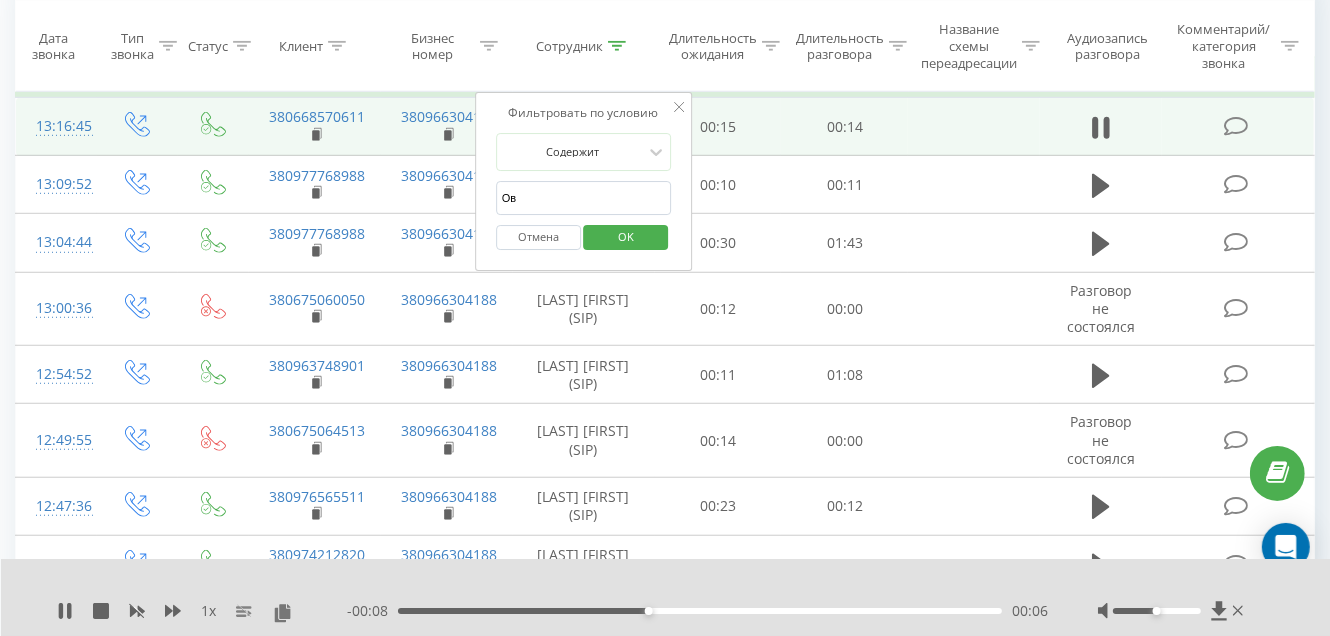 type on "О" 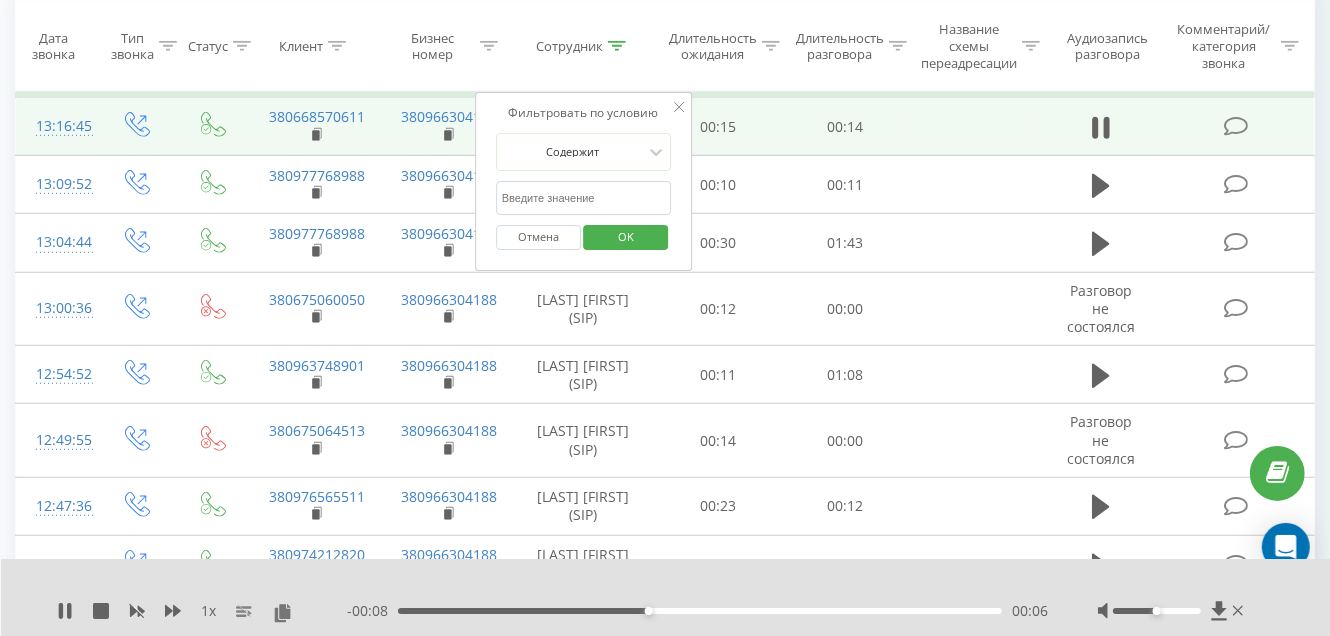 click at bounding box center (584, 198) 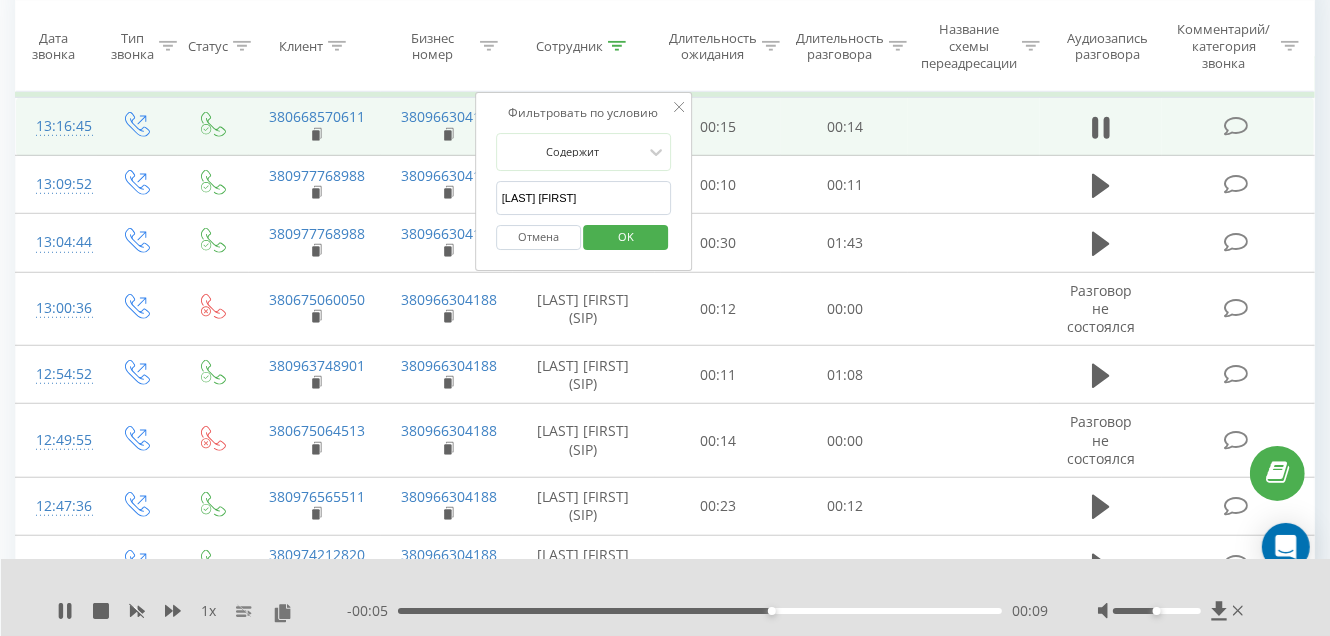 click on "OK" at bounding box center (626, 237) 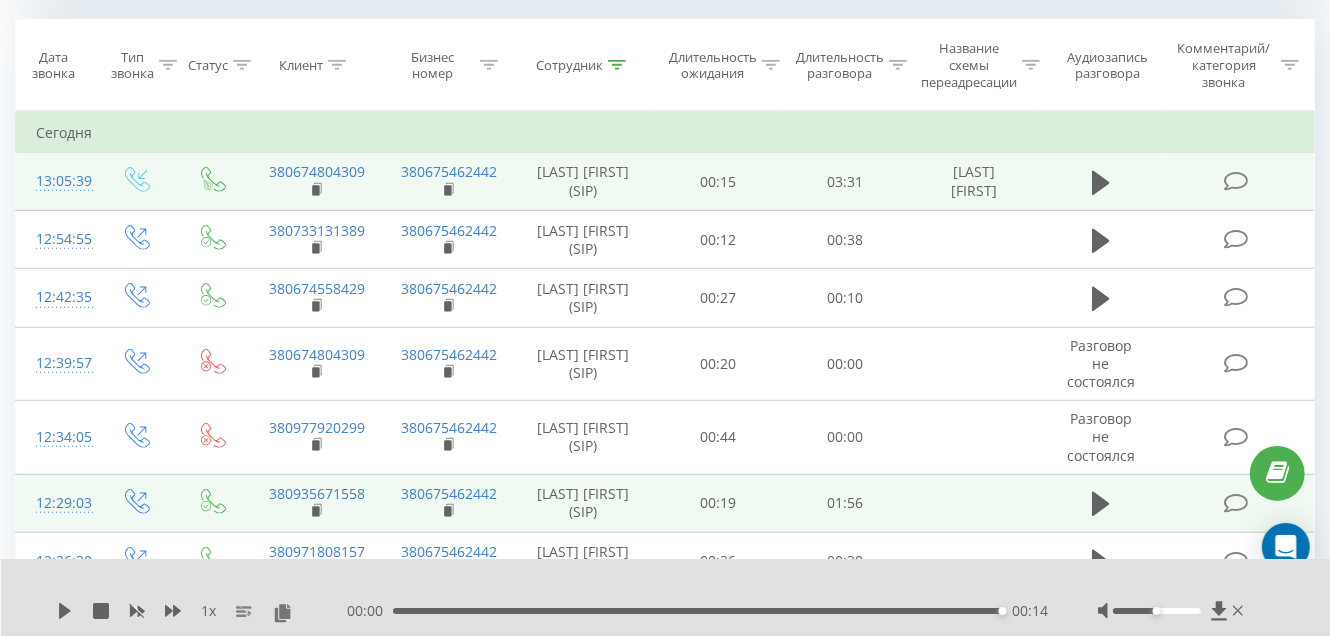 scroll, scrollTop: 831, scrollLeft: 0, axis: vertical 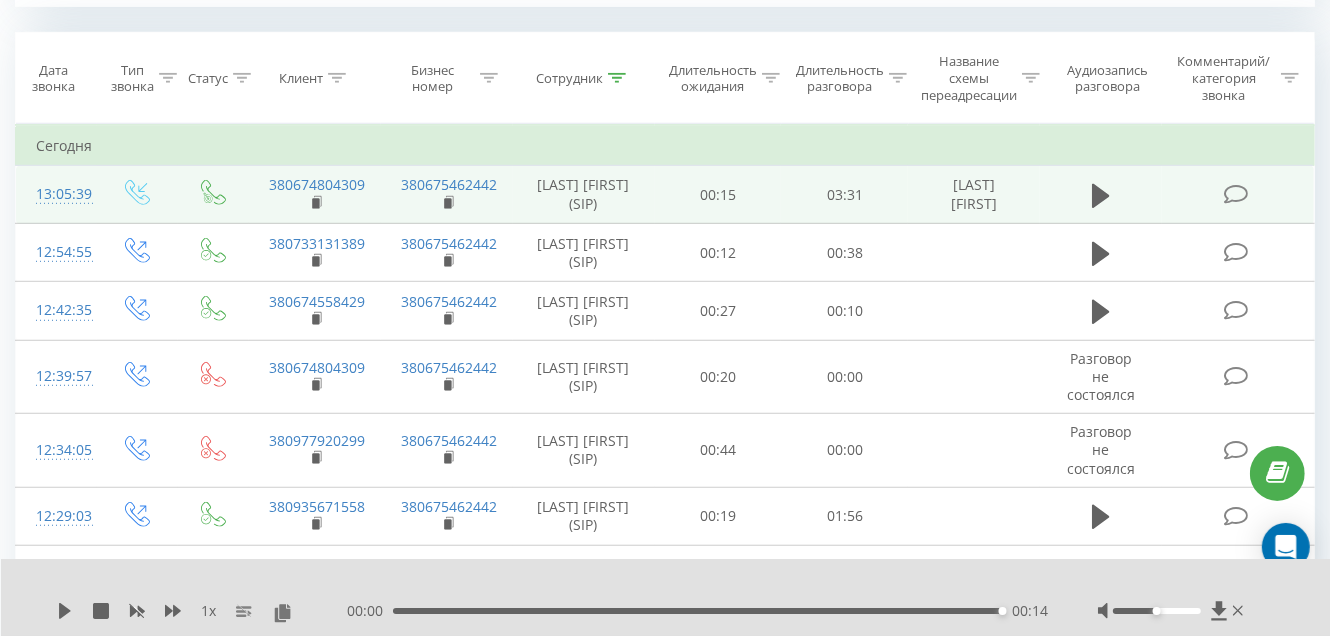 click 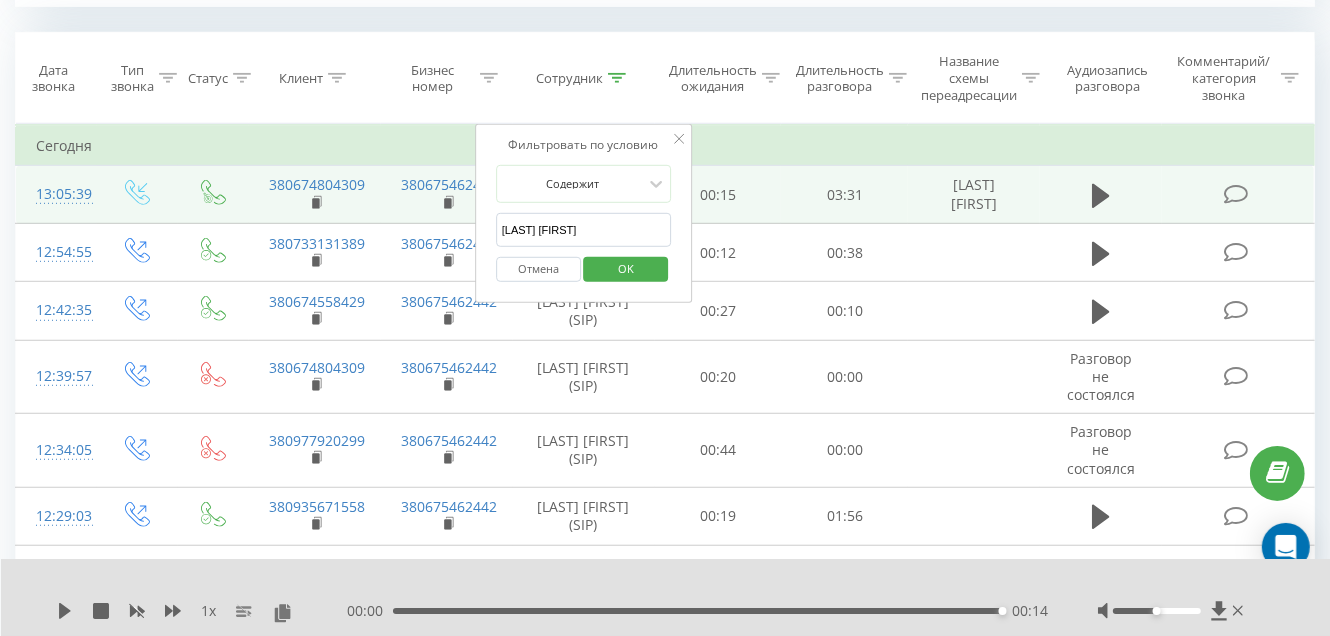 click on "[LAST] [FIRST_INITIAL]" at bounding box center (584, 230) 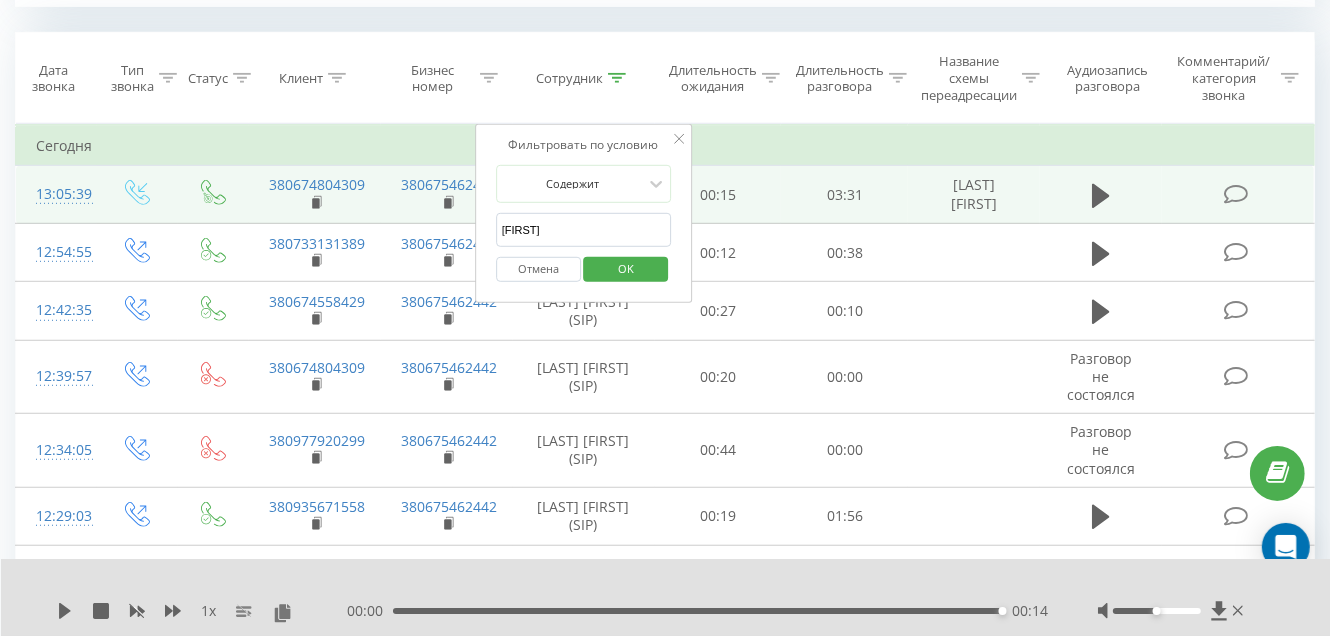 type on "Г" 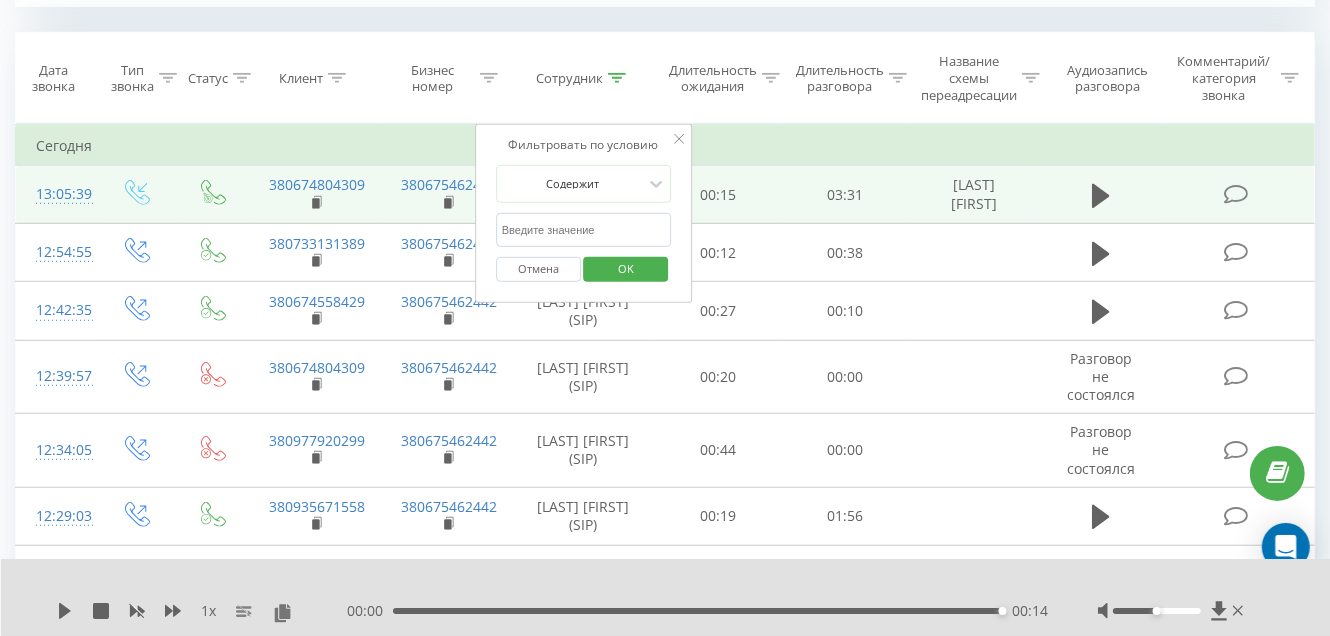 click at bounding box center (584, 230) 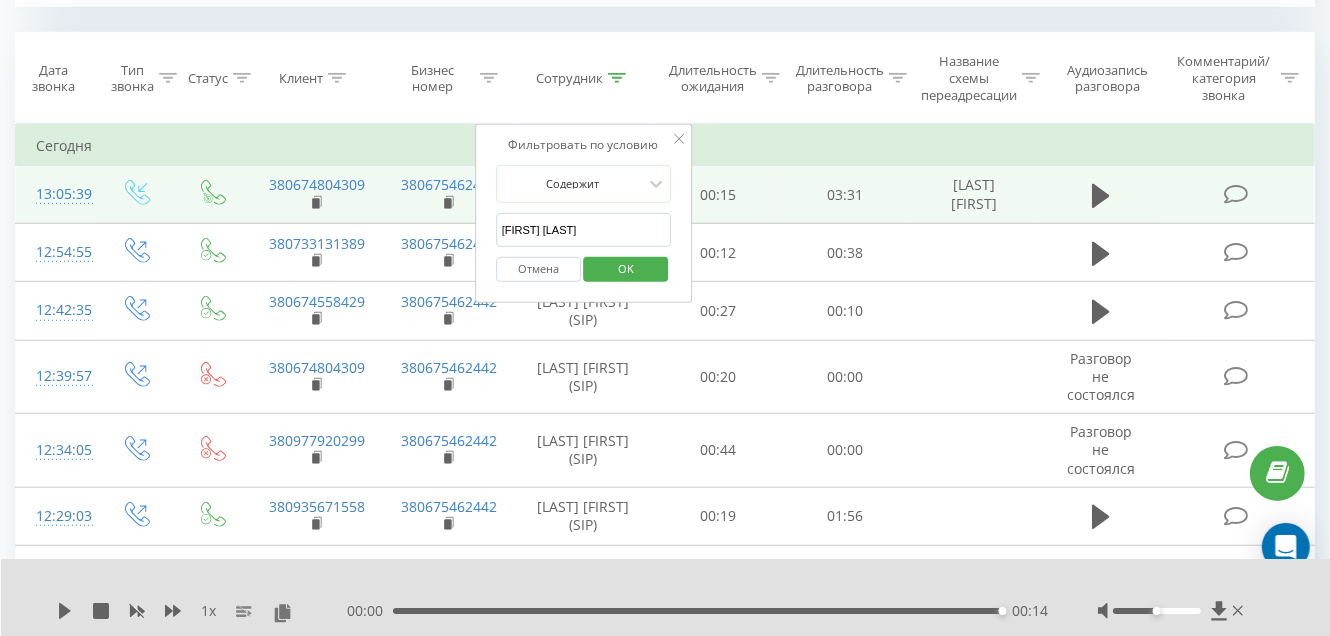 click on "OK" at bounding box center [626, 268] 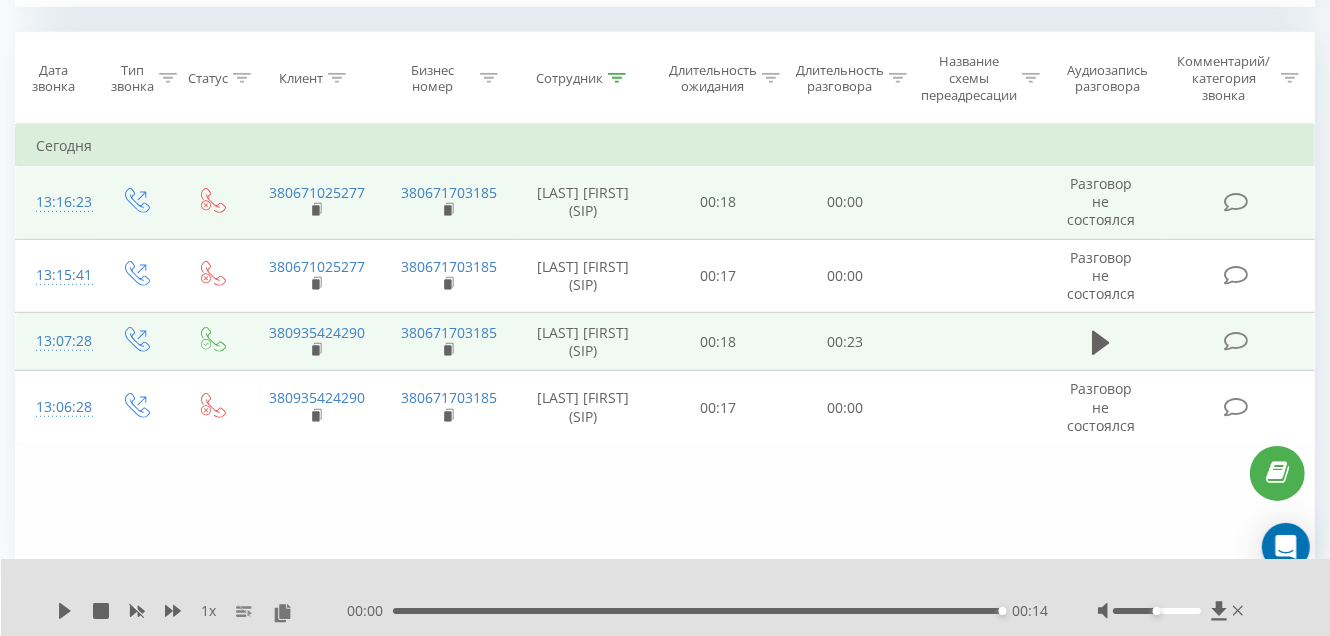 scroll, scrollTop: 842, scrollLeft: 0, axis: vertical 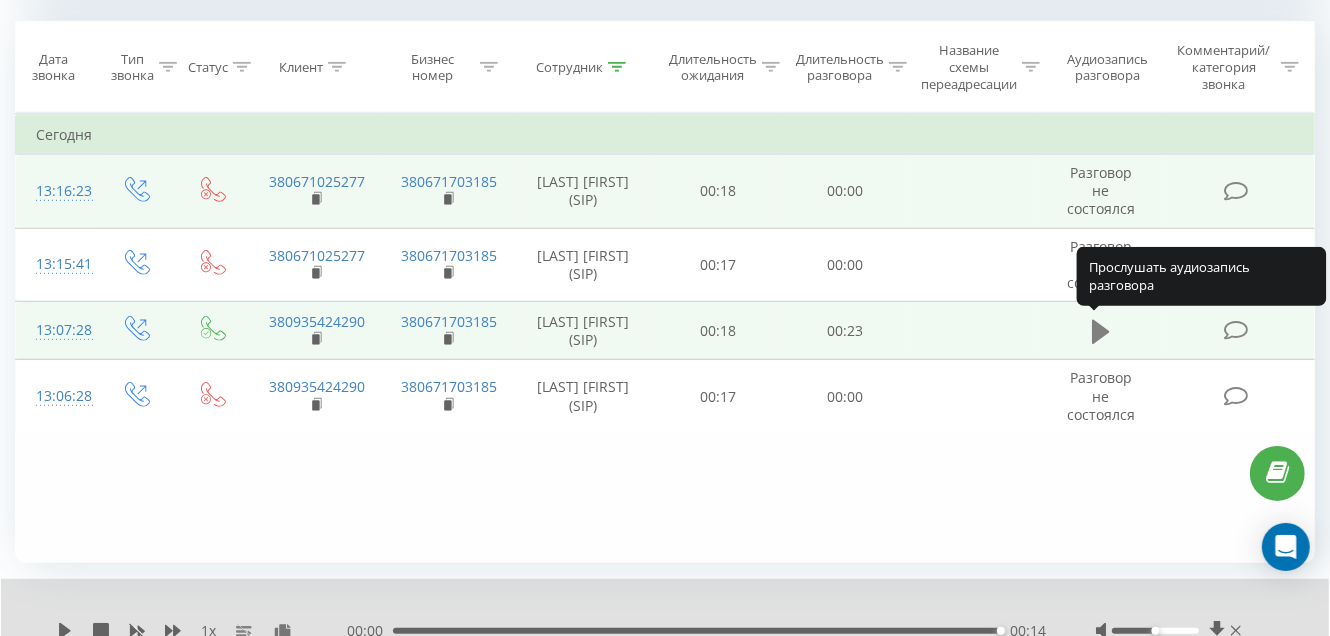 click 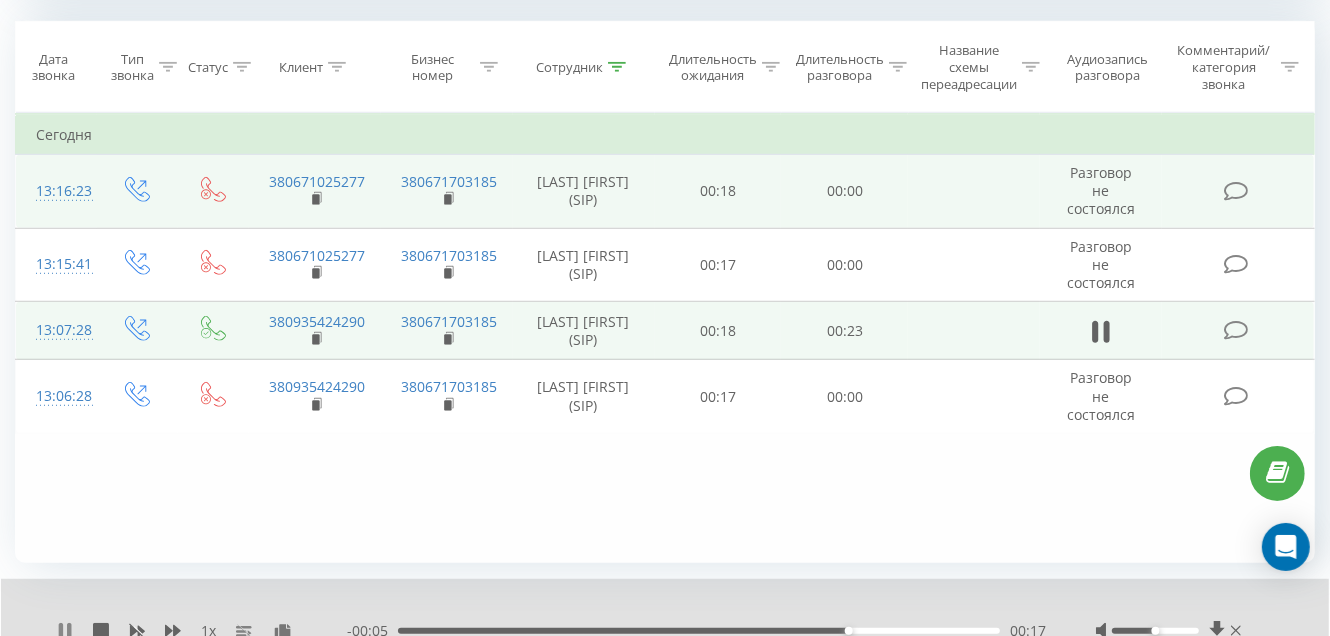 click 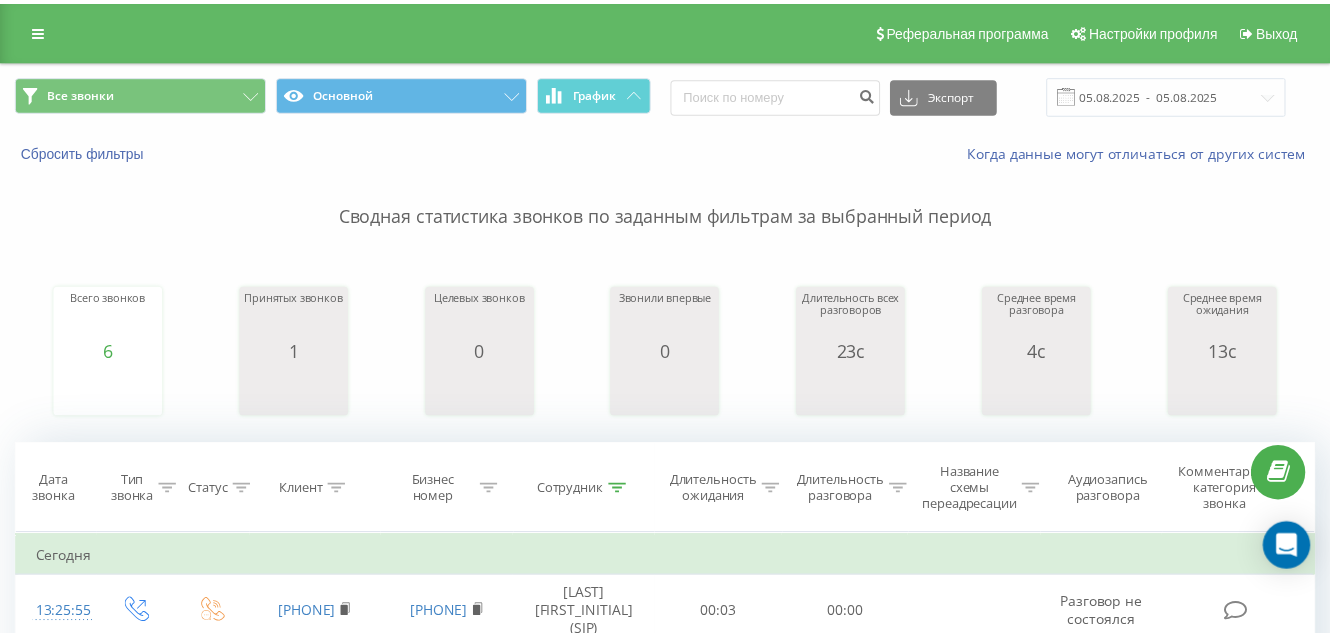 scroll, scrollTop: 0, scrollLeft: 0, axis: both 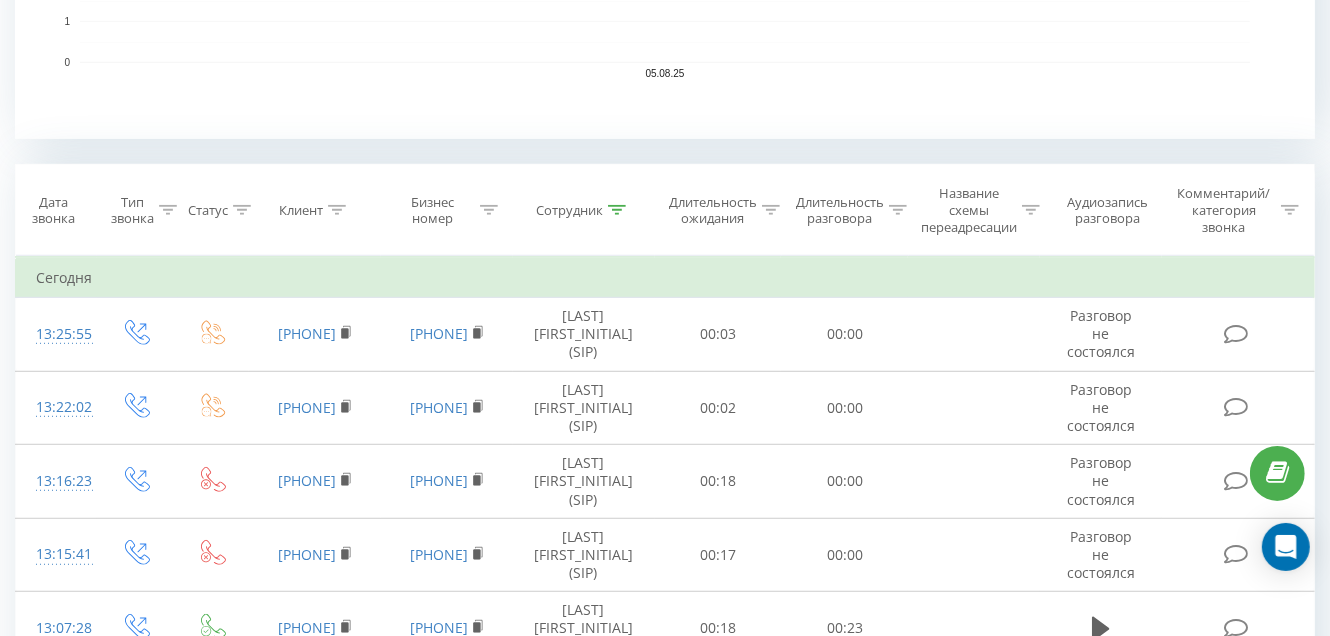 click 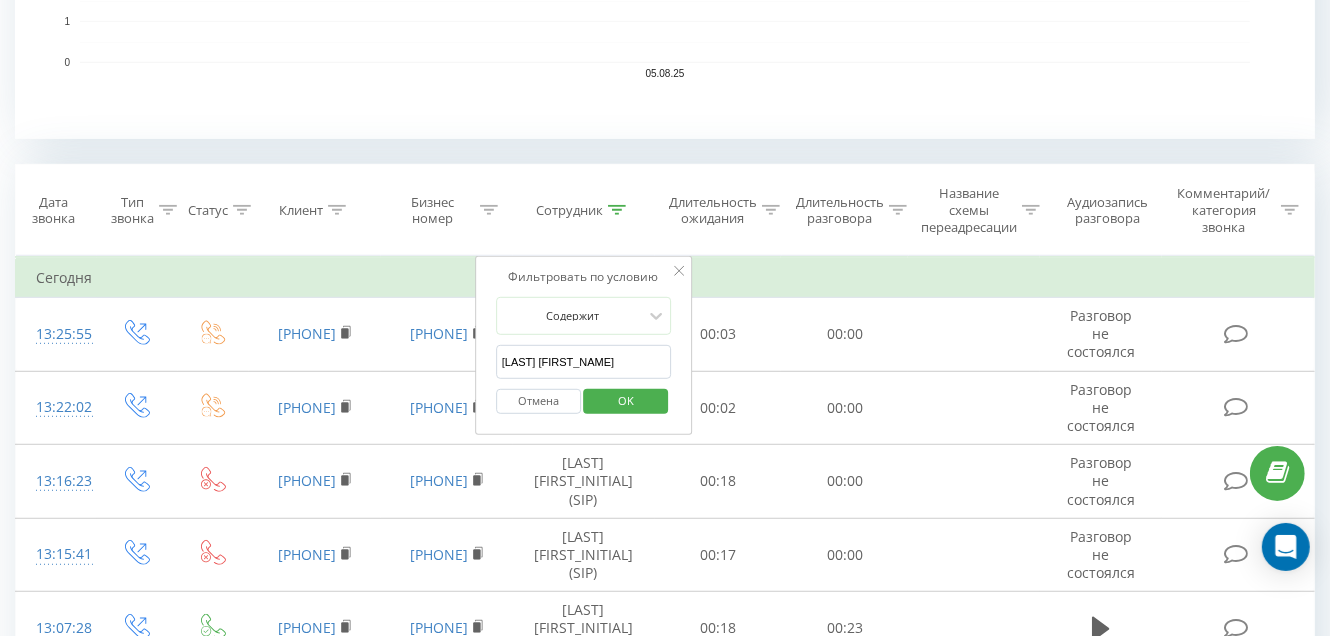 click on "[LAST] [FIRST_NAME]" at bounding box center [584, 362] 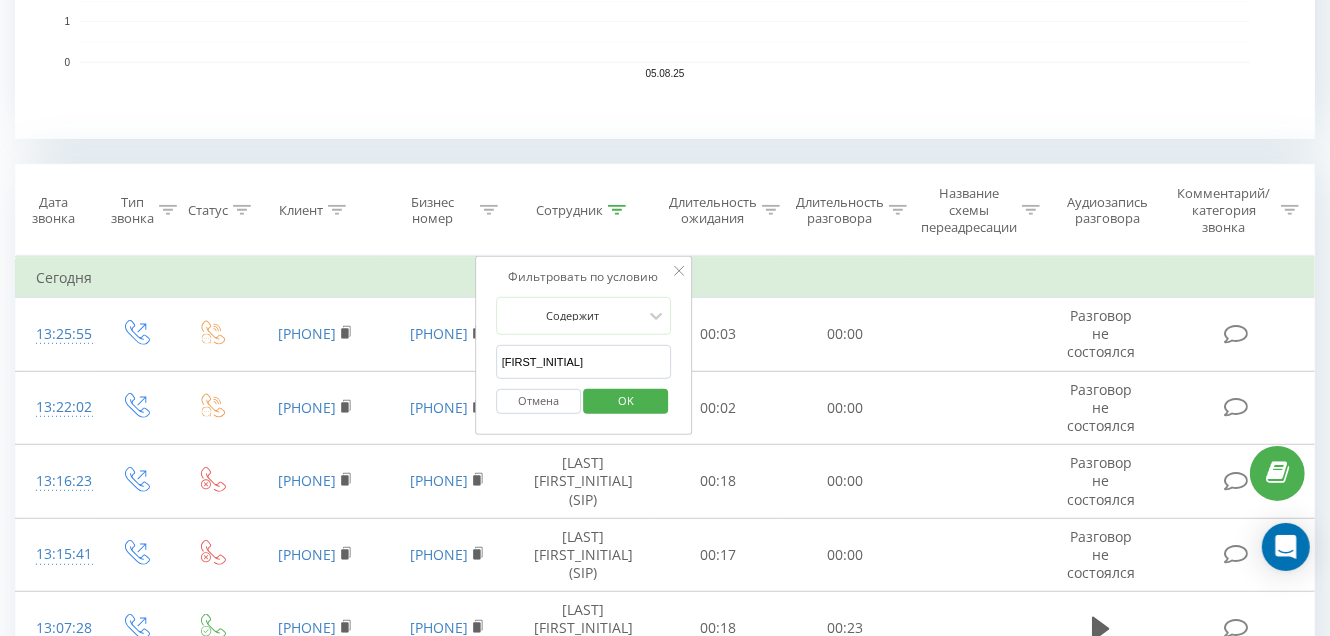 type on "Ф" 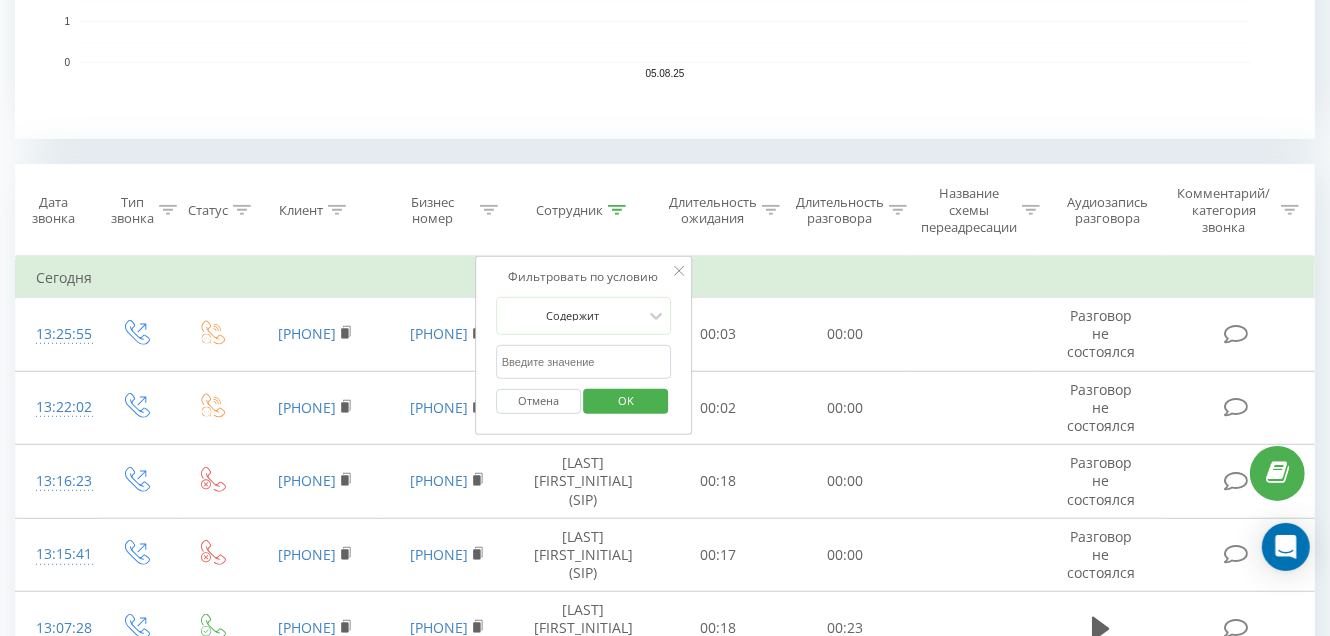 click at bounding box center (584, 362) 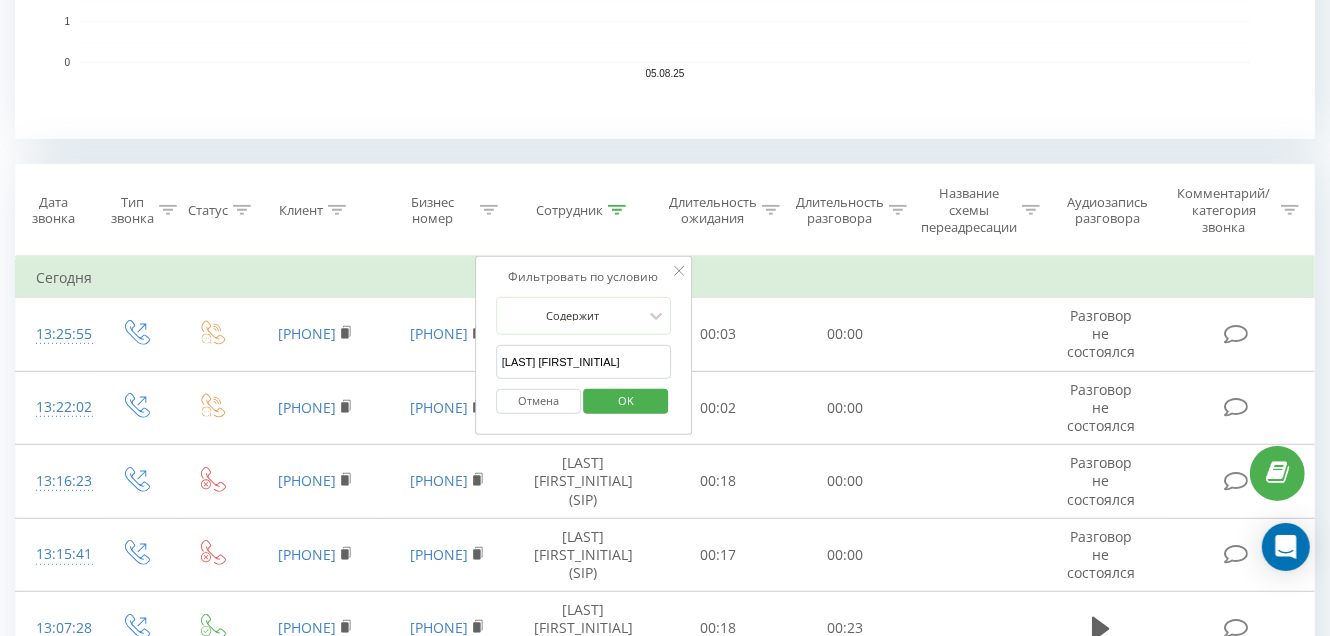 click on "OK" at bounding box center [626, 400] 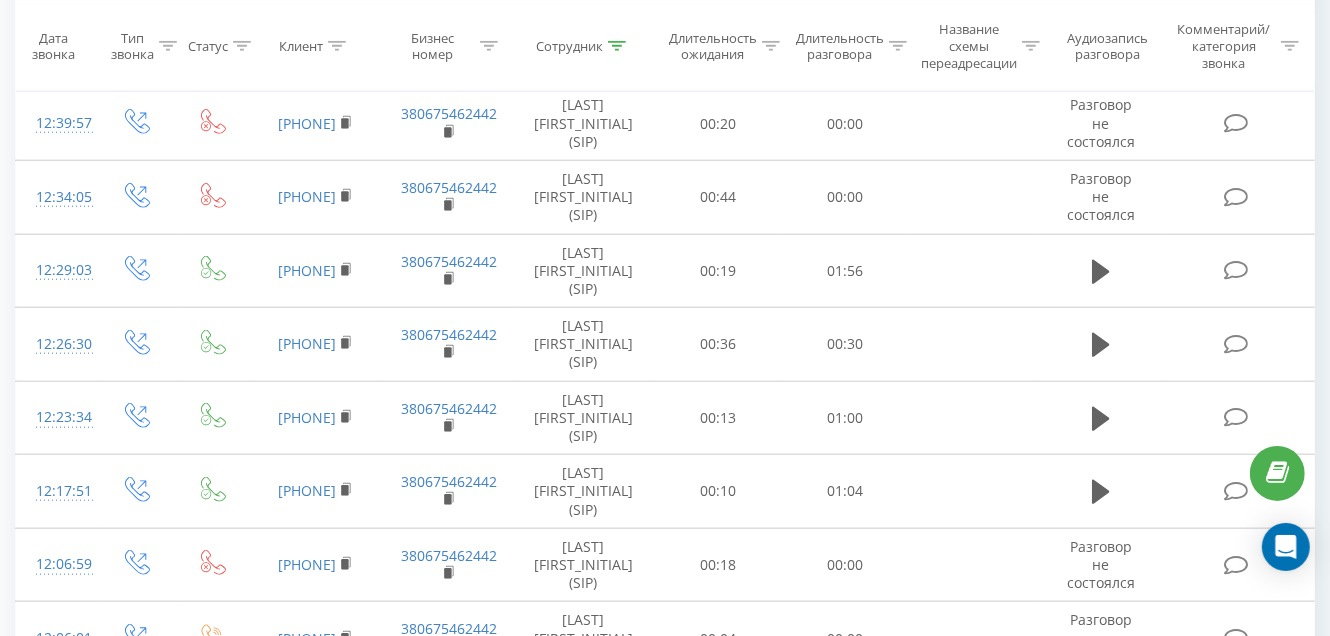 scroll, scrollTop: 1359, scrollLeft: 0, axis: vertical 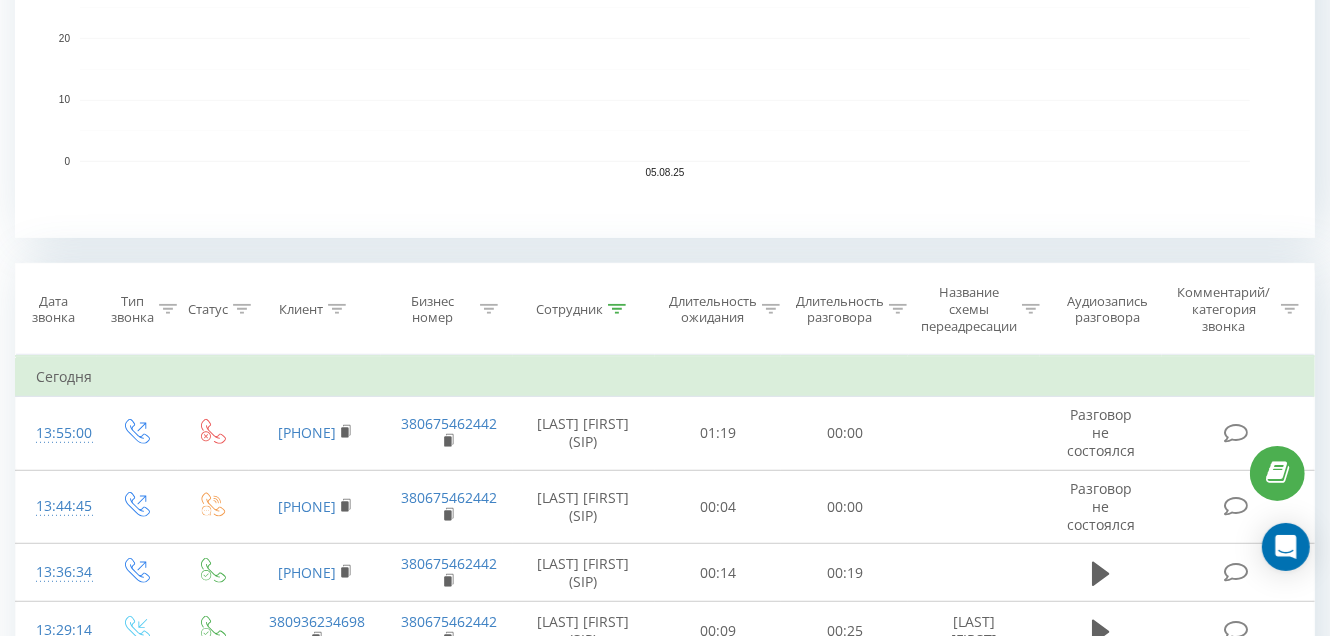 click 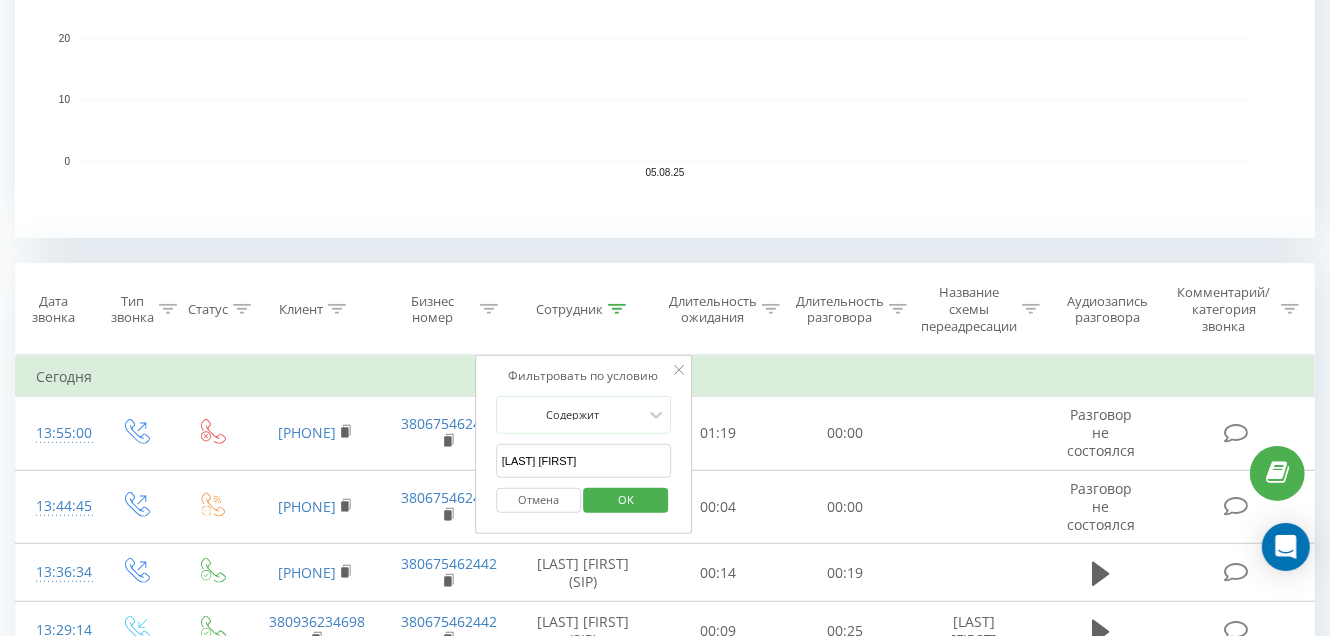click on "[LAST] [FIRST]" at bounding box center [584, 461] 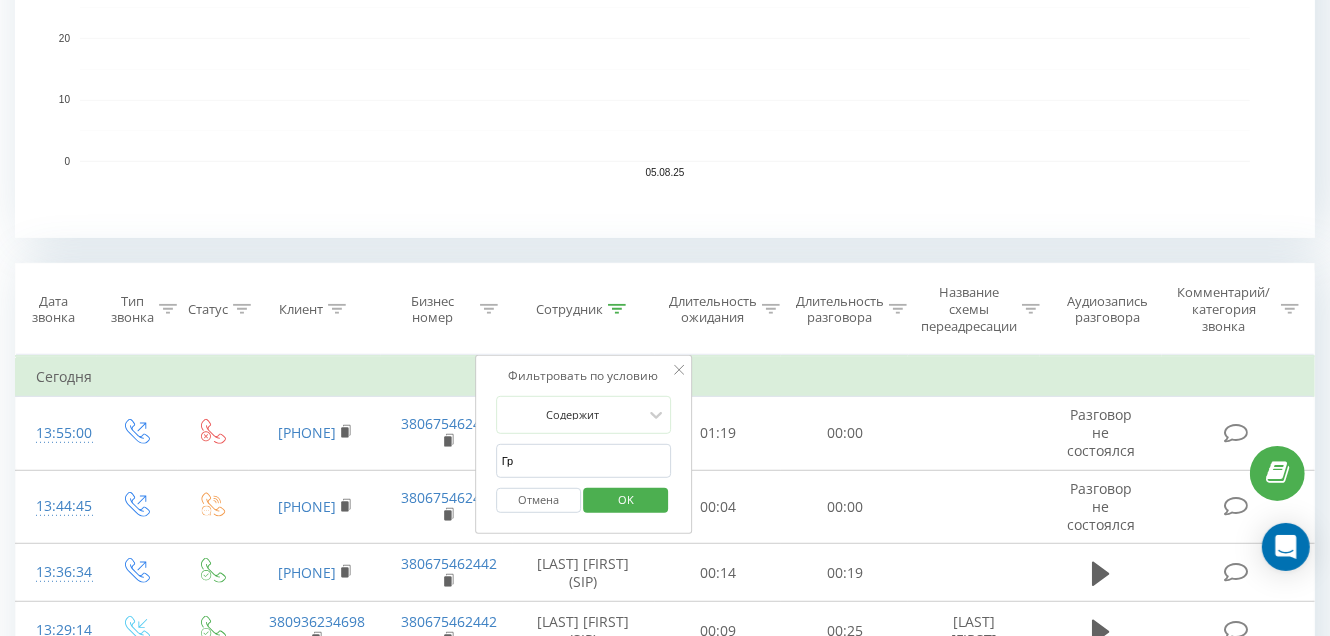 type on "Г" 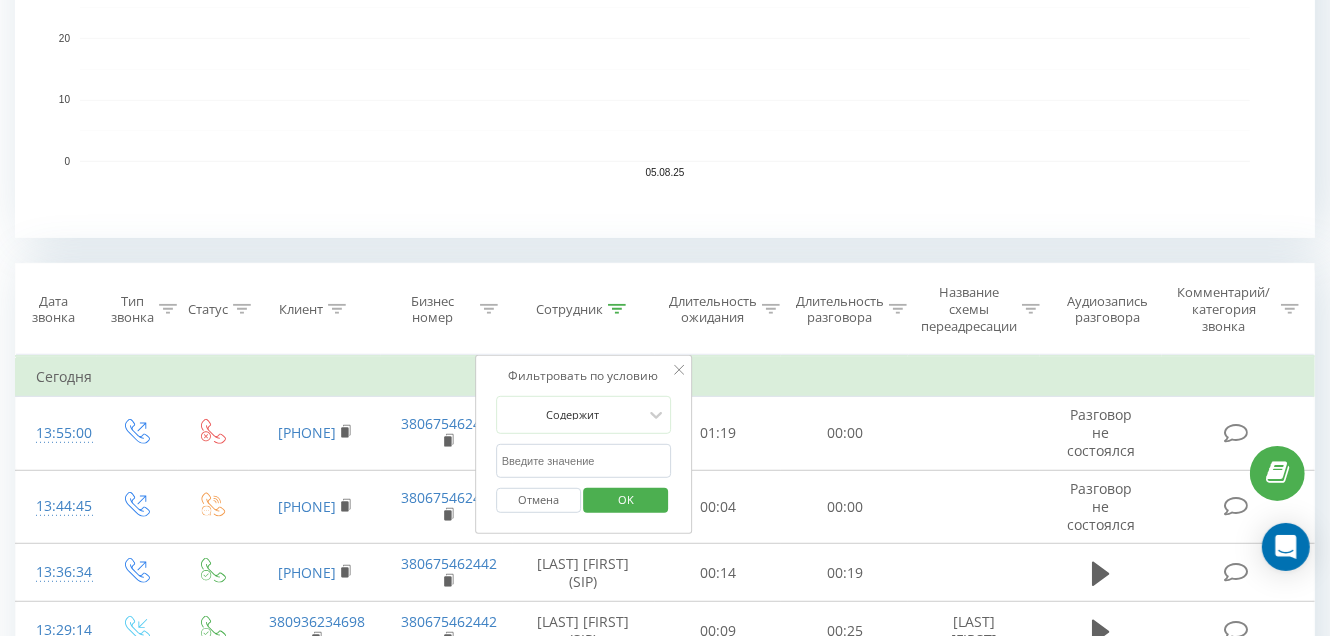 click at bounding box center [584, 461] 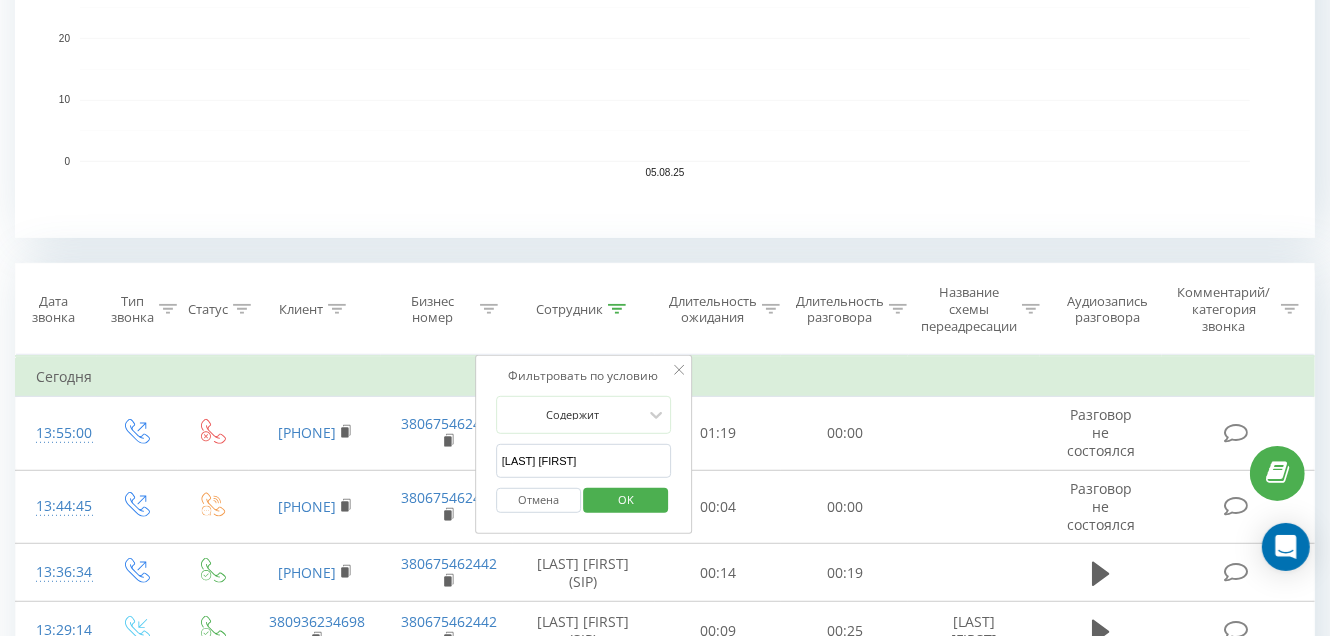 click on "OK" at bounding box center (626, 499) 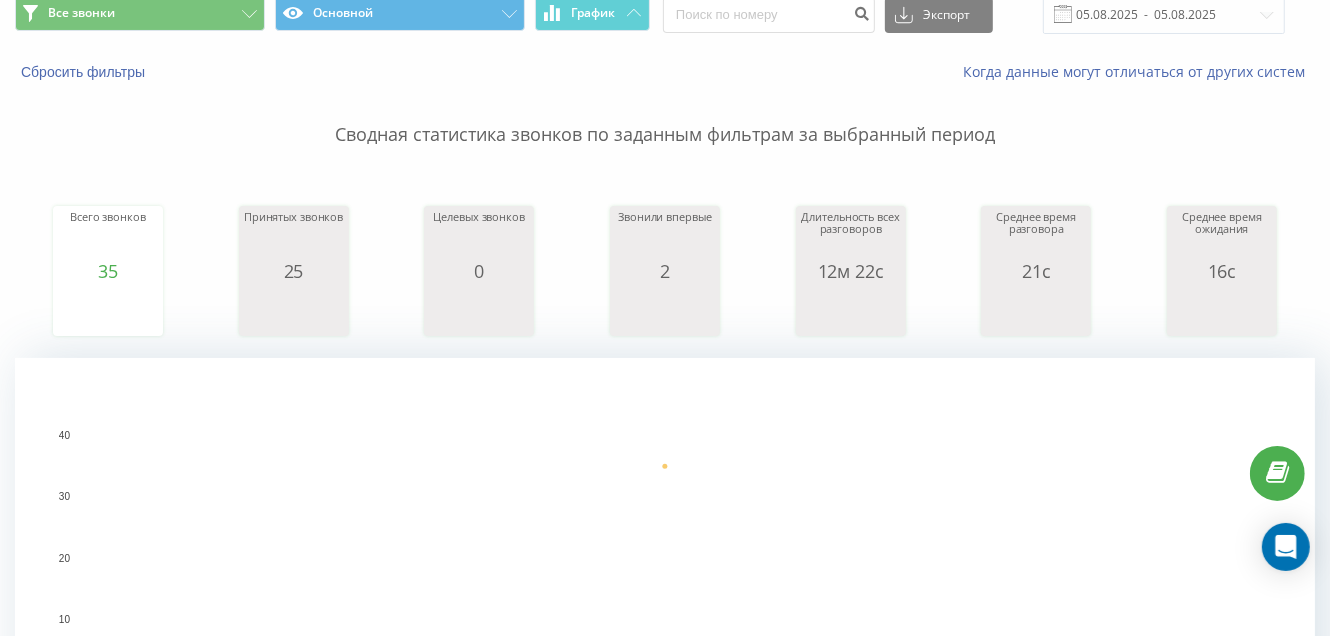 scroll, scrollTop: 580, scrollLeft: 0, axis: vertical 